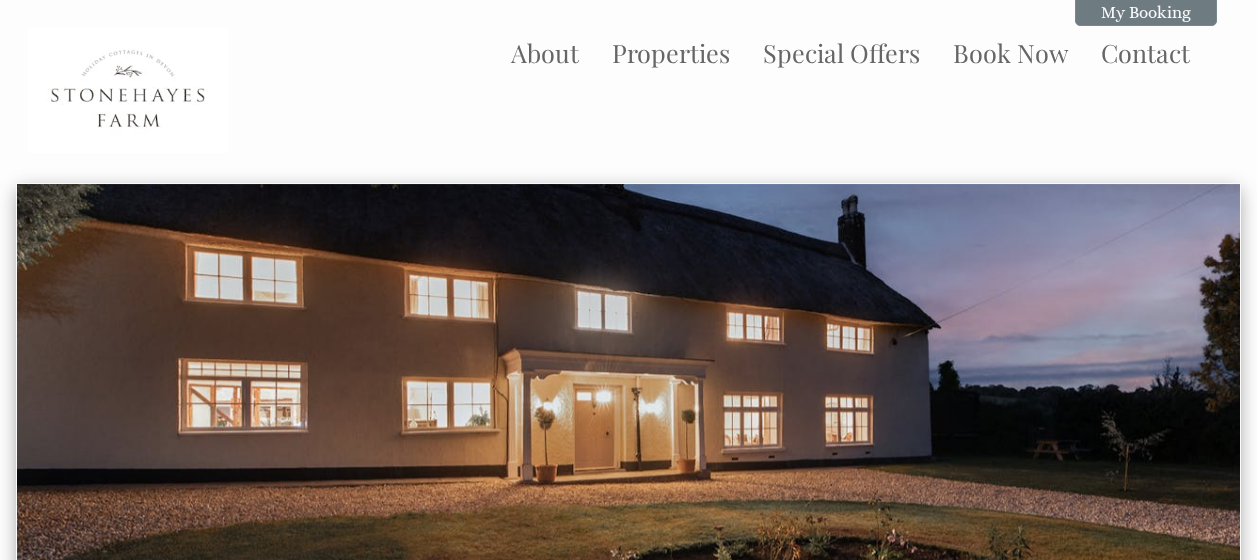 scroll, scrollTop: 0, scrollLeft: 0, axis: both 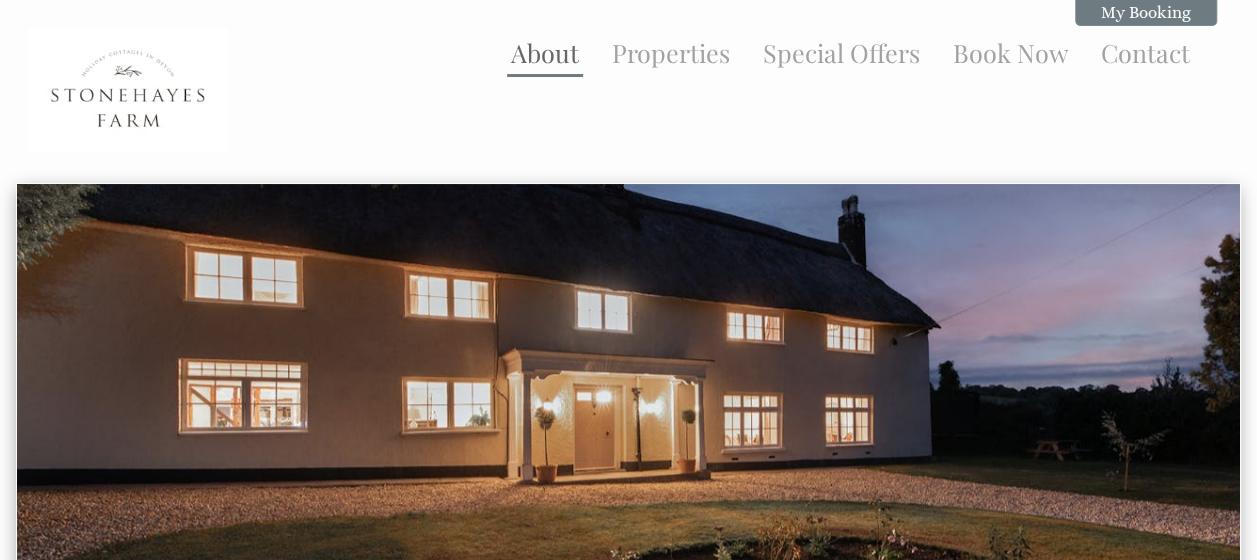 click on "About" at bounding box center (545, 52) 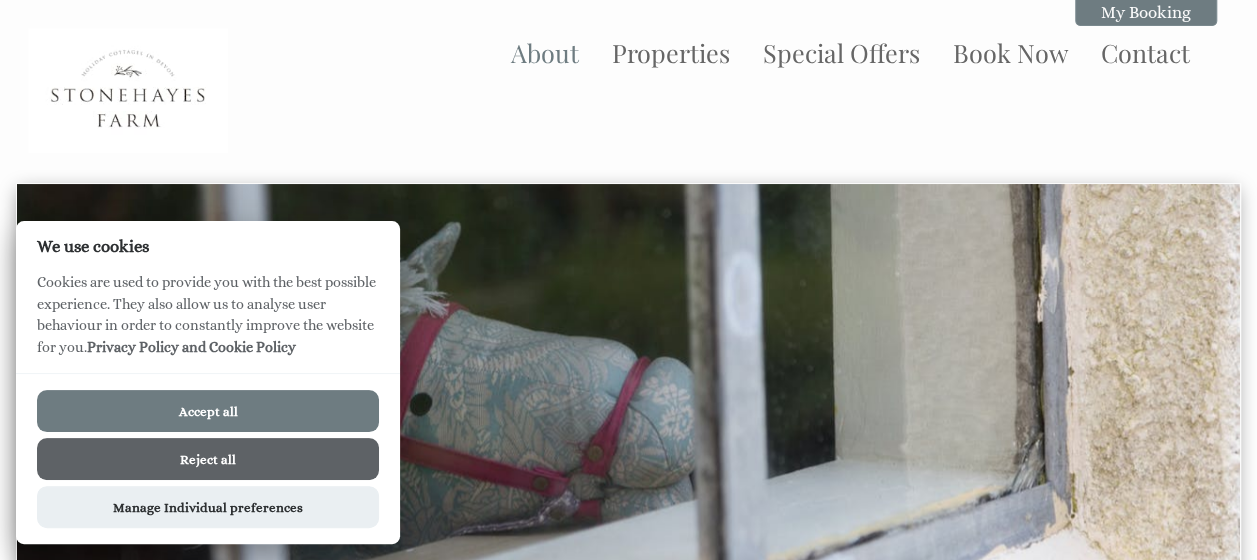 click on "Accept all" at bounding box center [208, 411] 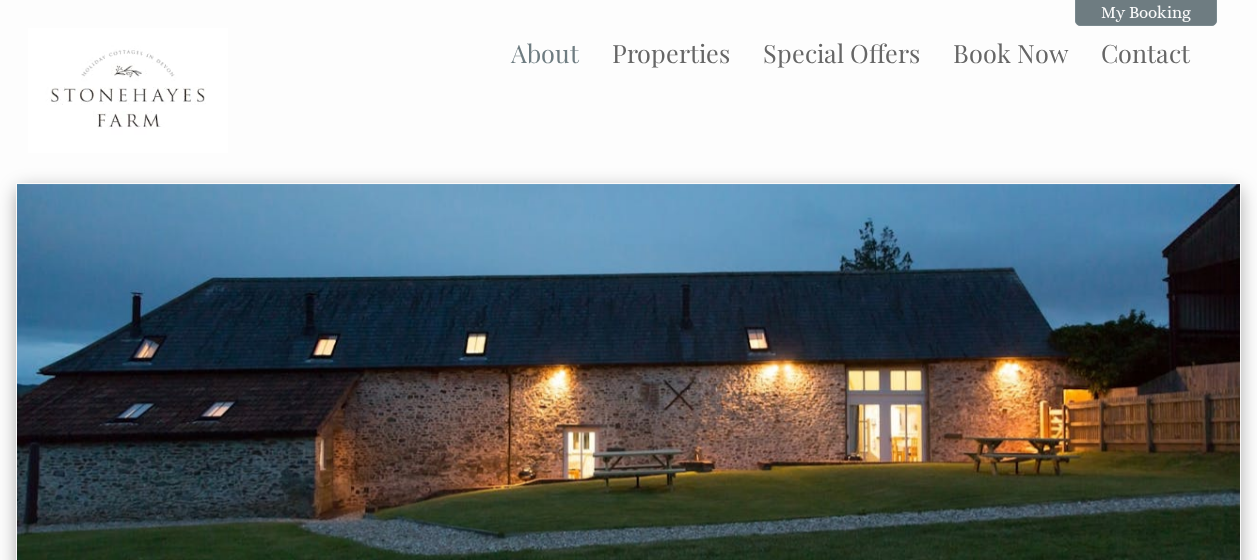 scroll, scrollTop: 4, scrollLeft: 0, axis: vertical 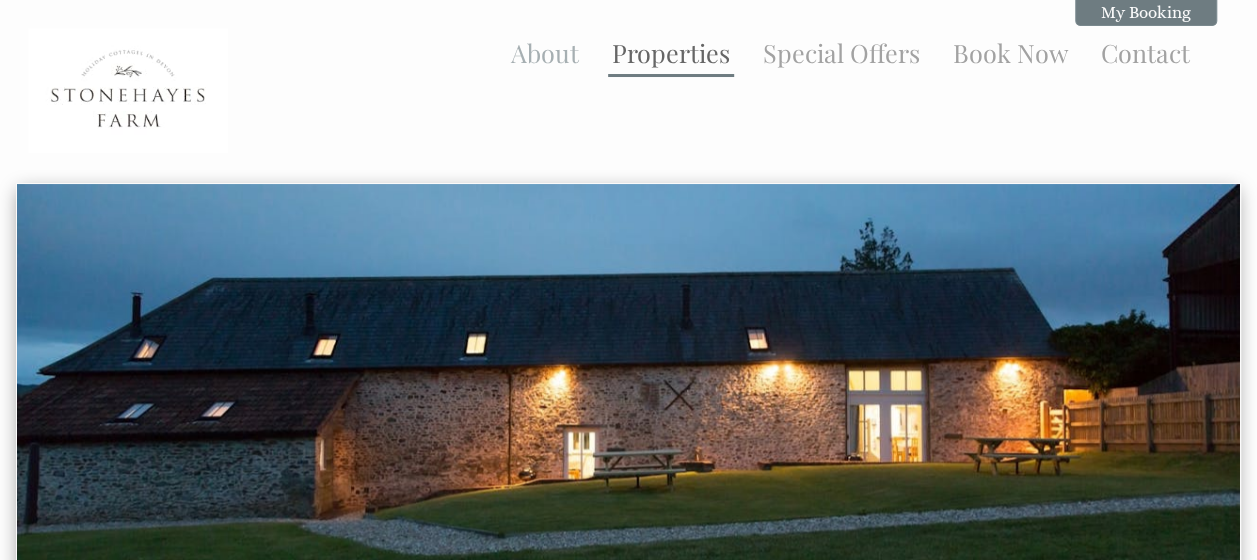 click on "Properties" at bounding box center (671, 52) 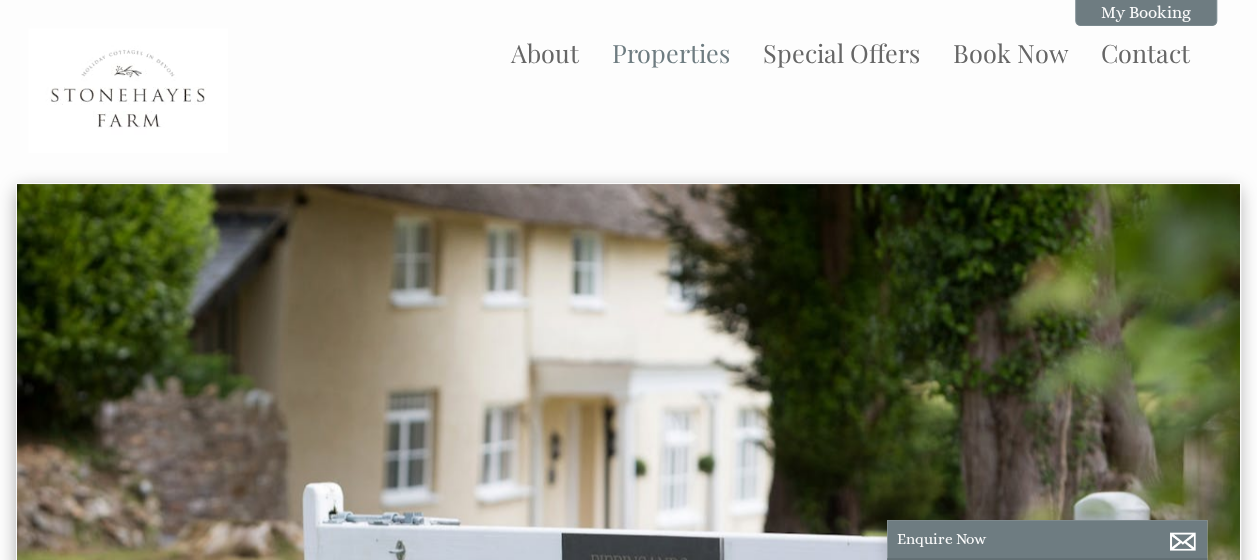 scroll, scrollTop: 0, scrollLeft: 18, axis: horizontal 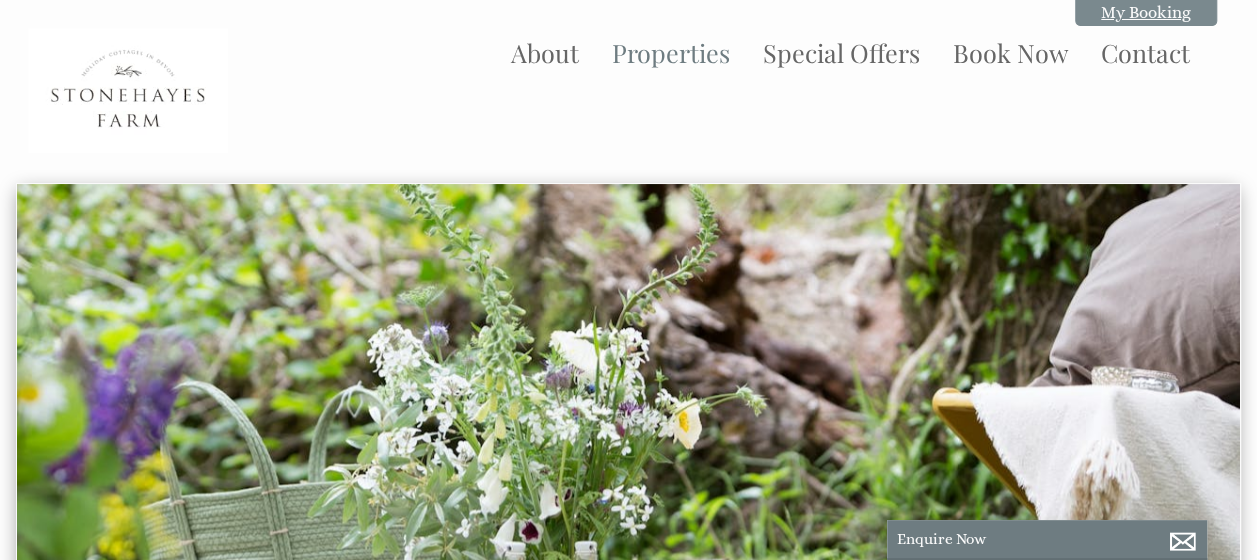 click on "My Booking" at bounding box center [1146, 12] 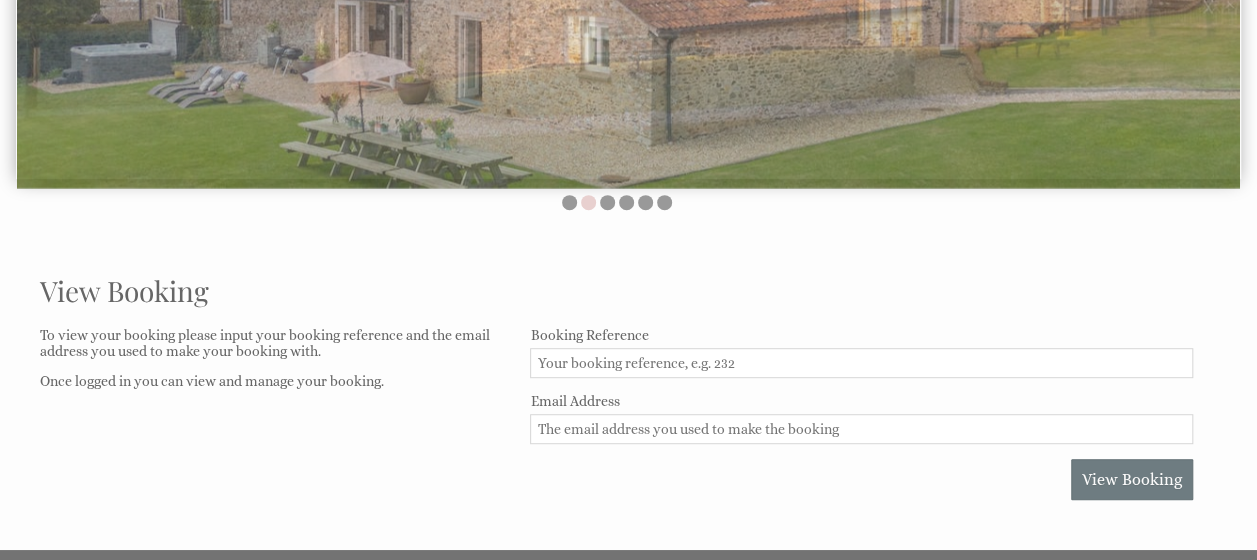 scroll, scrollTop: 418, scrollLeft: 0, axis: vertical 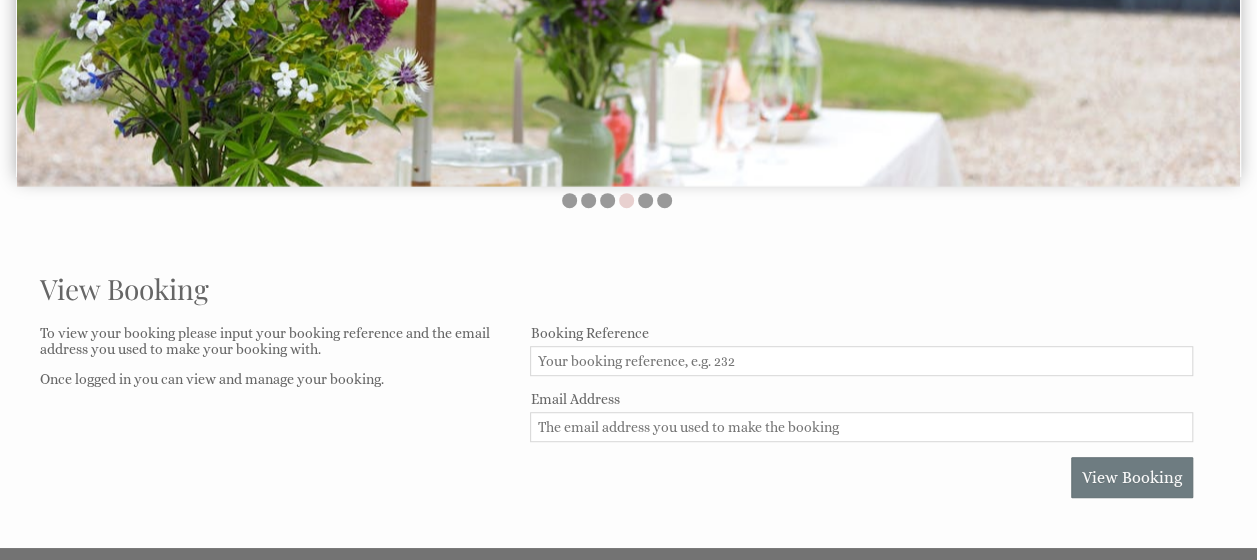 click on "Booking Reference" at bounding box center (861, 361) 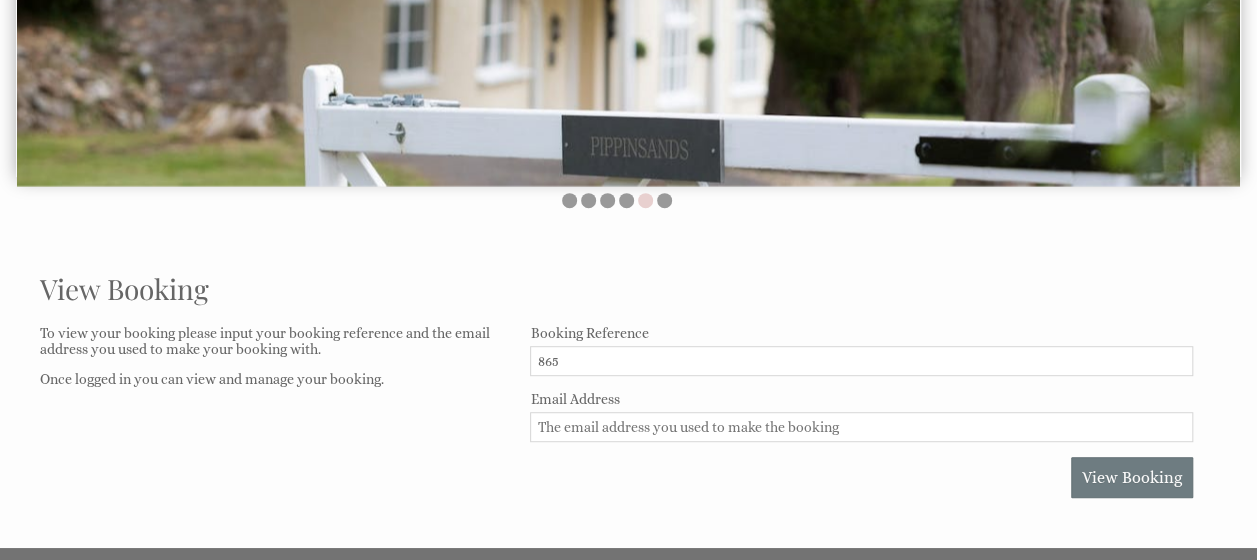 type on "865" 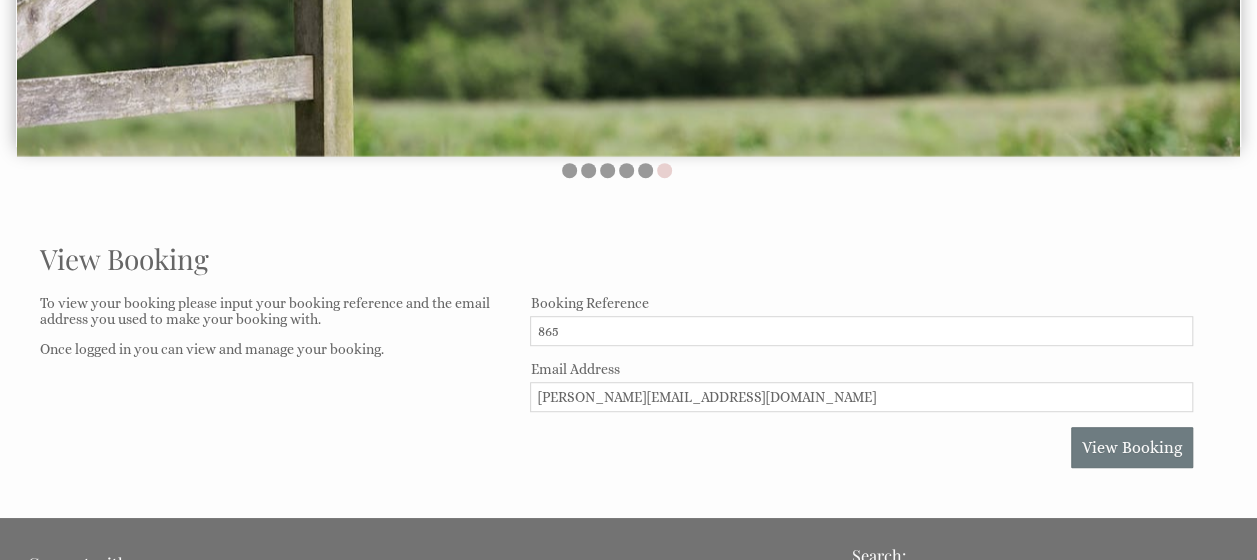 type on "[PERSON_NAME][EMAIL_ADDRESS][DOMAIN_NAME]" 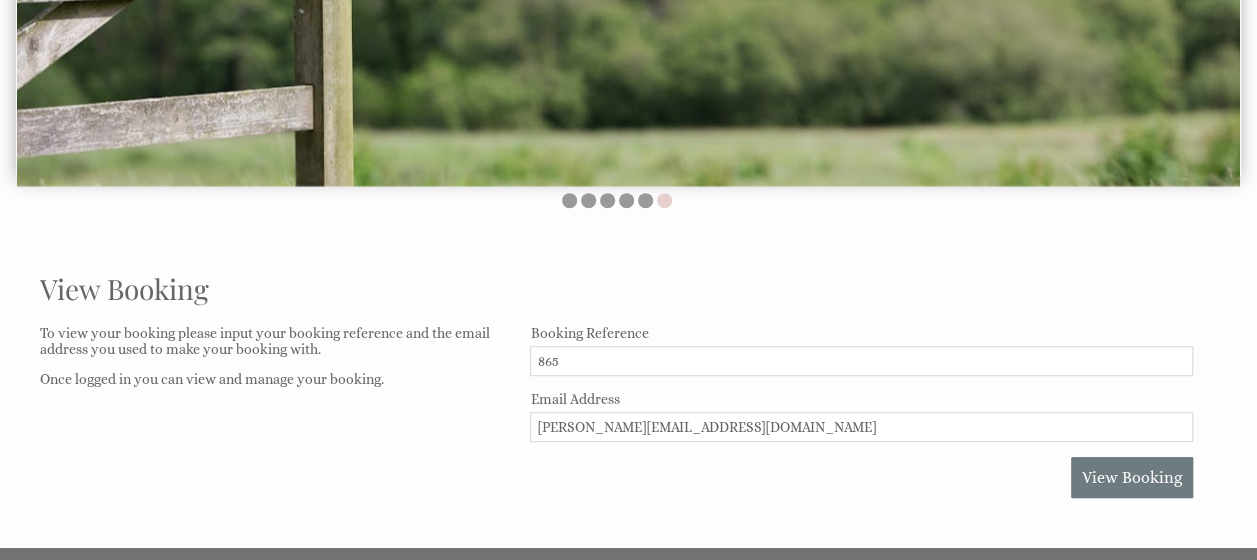 click on "Booking Reference
865
Email Address
[PERSON_NAME][EMAIL_ADDRESS][DOMAIN_NAME]
View Booking" at bounding box center (861, 411) 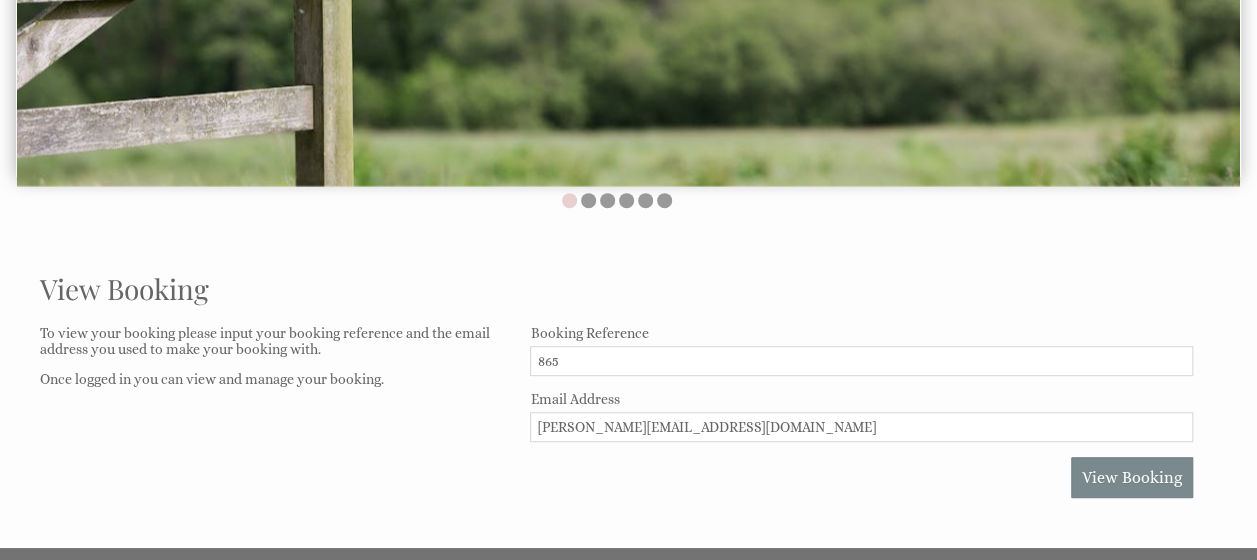 click on "View Booking" at bounding box center [1132, 477] 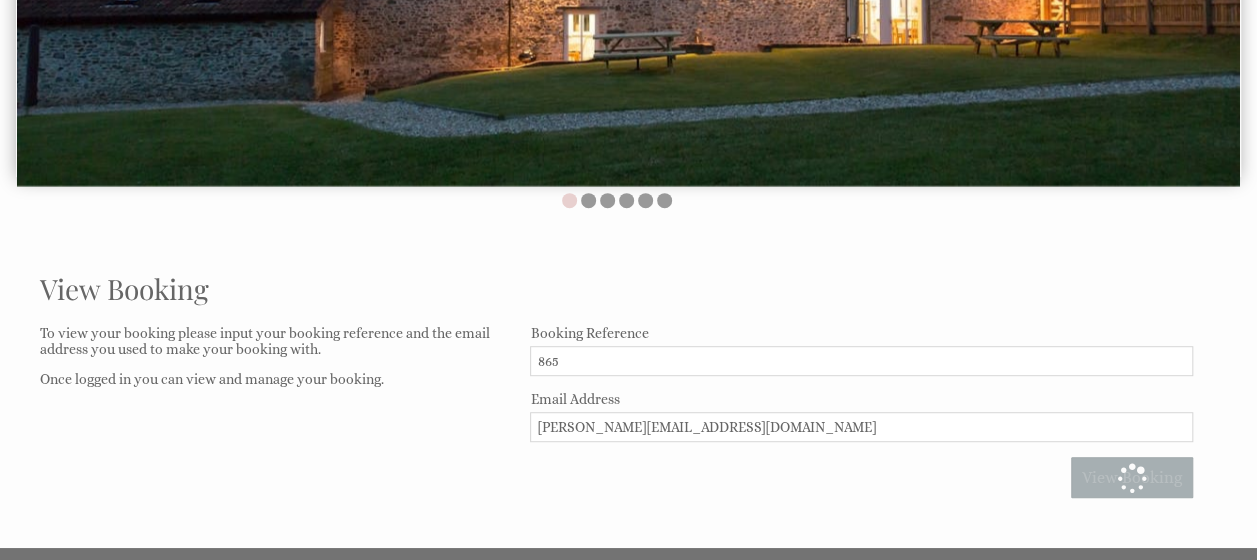 scroll, scrollTop: 0, scrollLeft: 0, axis: both 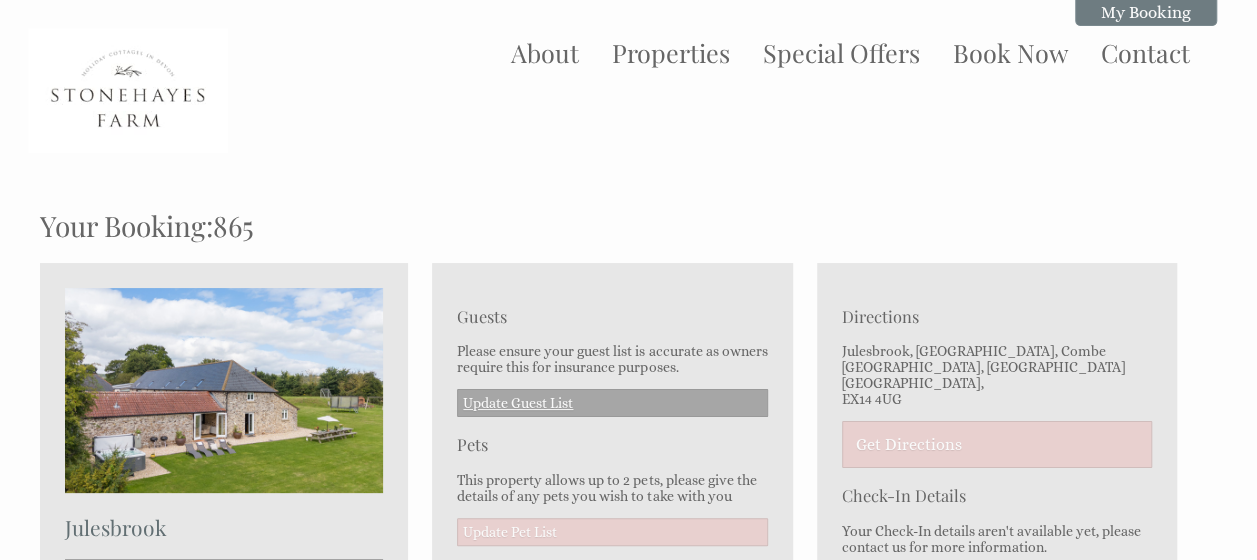 click on "Update Guest List" at bounding box center [612, 403] 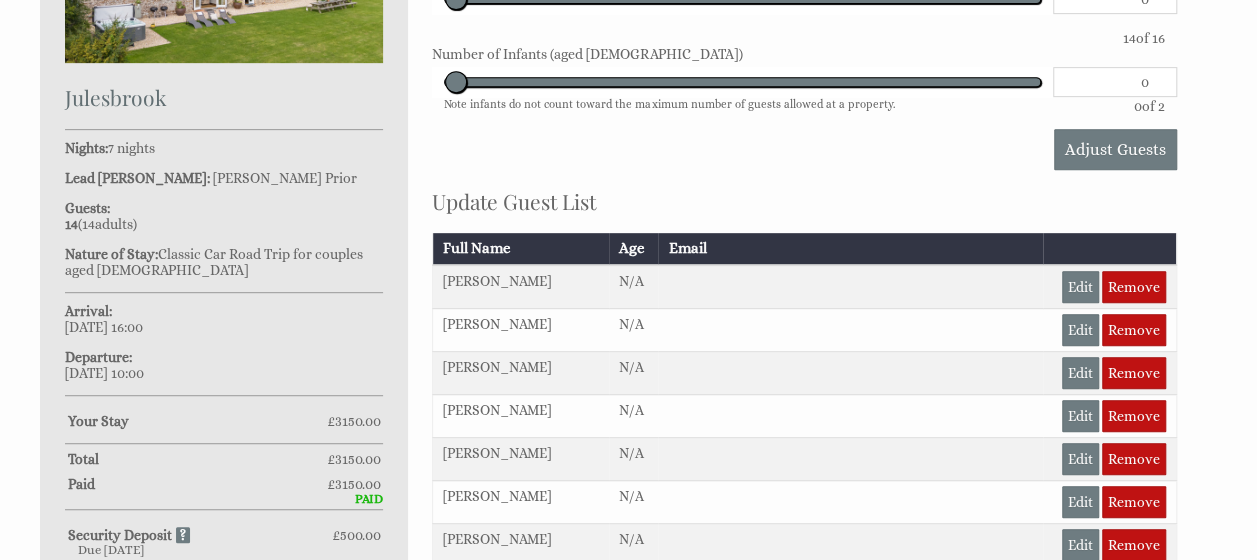 scroll, scrollTop: 442, scrollLeft: 0, axis: vertical 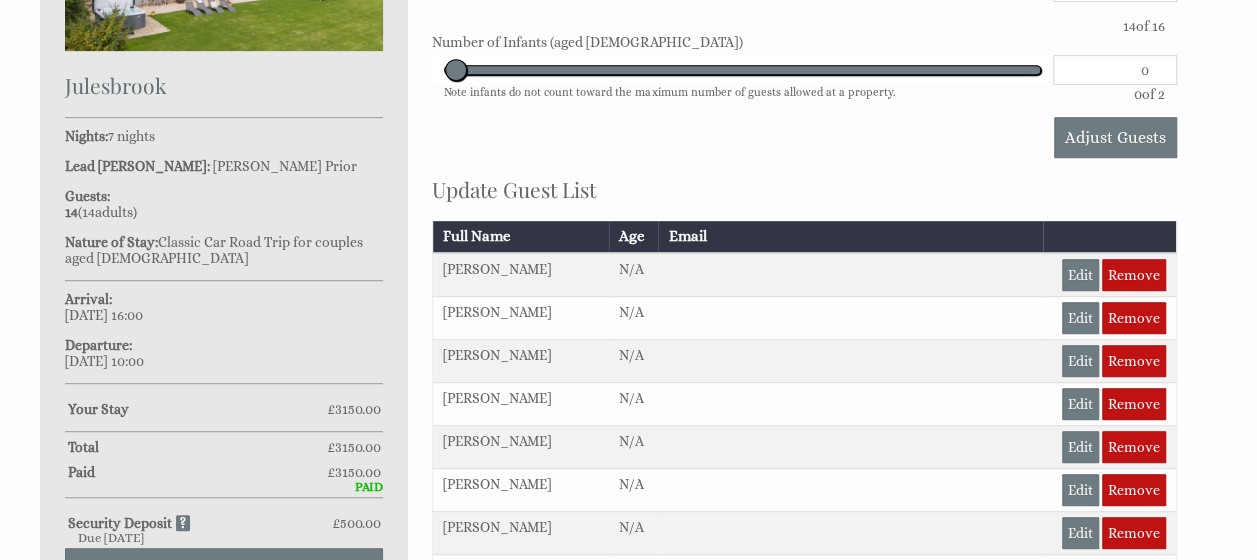 click on "About
Properties
Special Offers
Book Now
Contact
My Booking
My Booking
Guests
1
2
3
4
5
6
7
8
9
10
11
12
13
14
15
16
Date
[DATE]
Search
Your Booking:  865
[GEOGRAPHIC_DATA]
Nights:  7 nights
Lead [PERSON_NAME]:   [PERSON_NAME]
Guests:
14  ( 14  adult s   0  child ren   0  infant s )
£" at bounding box center [628, 490] 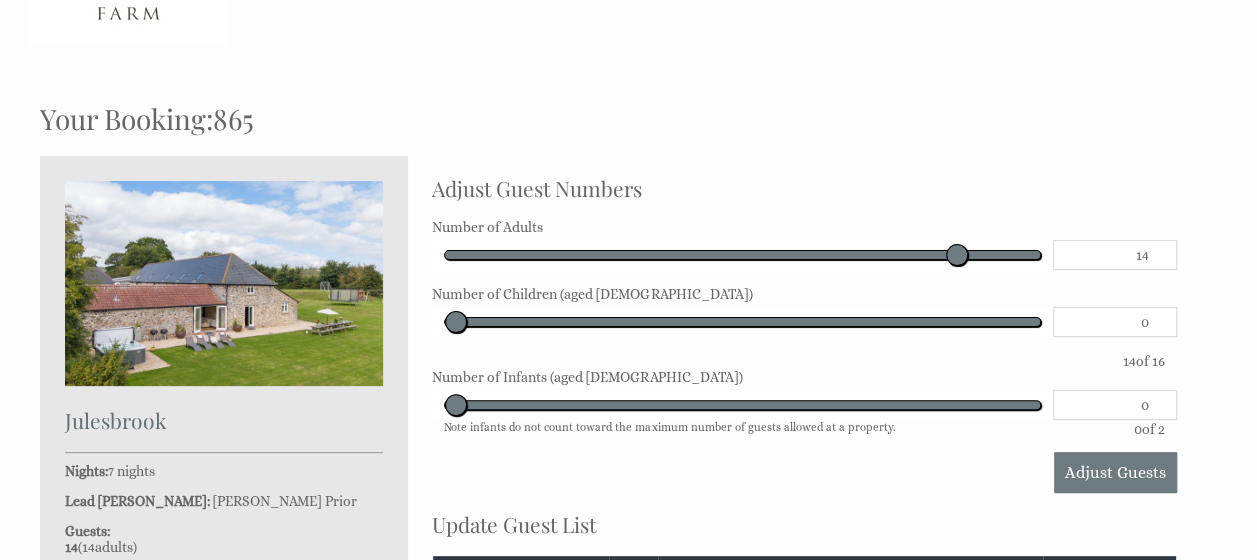 scroll, scrollTop: 0, scrollLeft: 0, axis: both 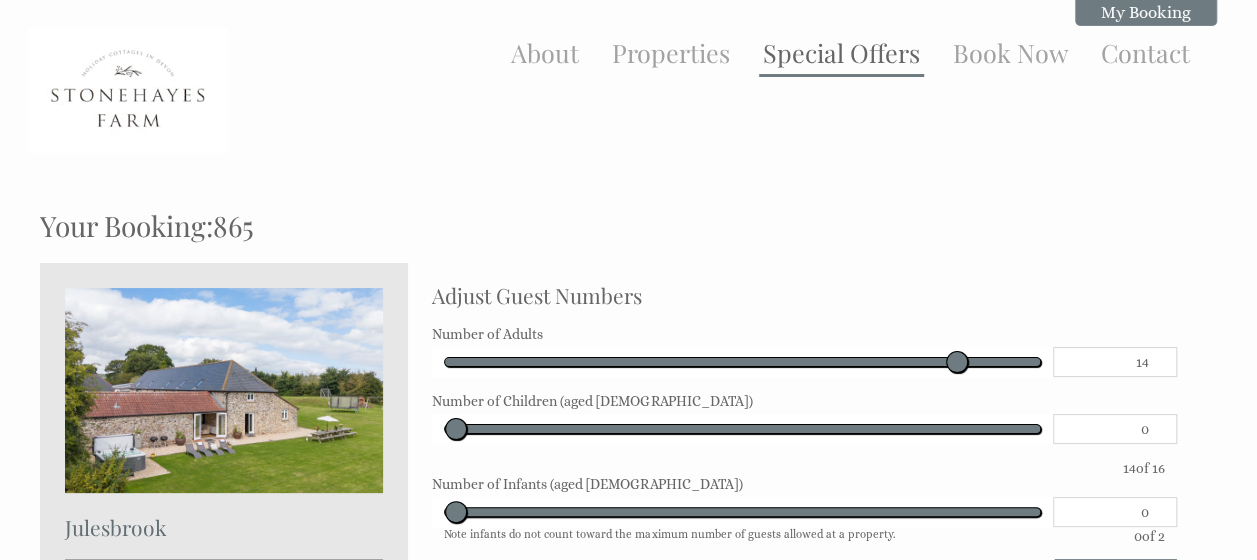 click on "Special Offers" at bounding box center (841, 52) 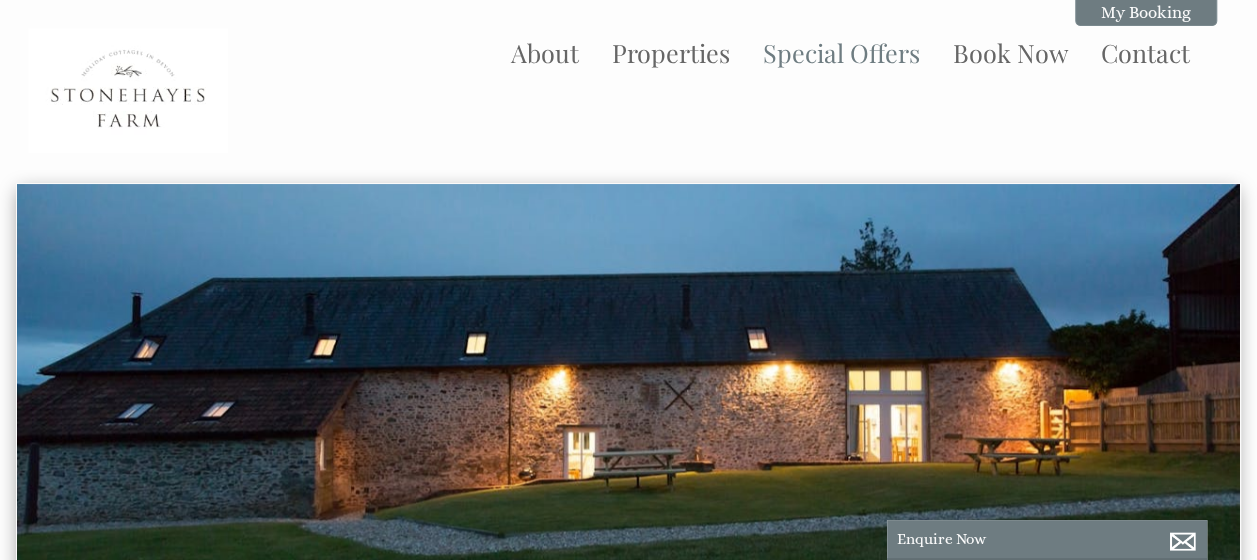 scroll, scrollTop: 0, scrollLeft: 18, axis: horizontal 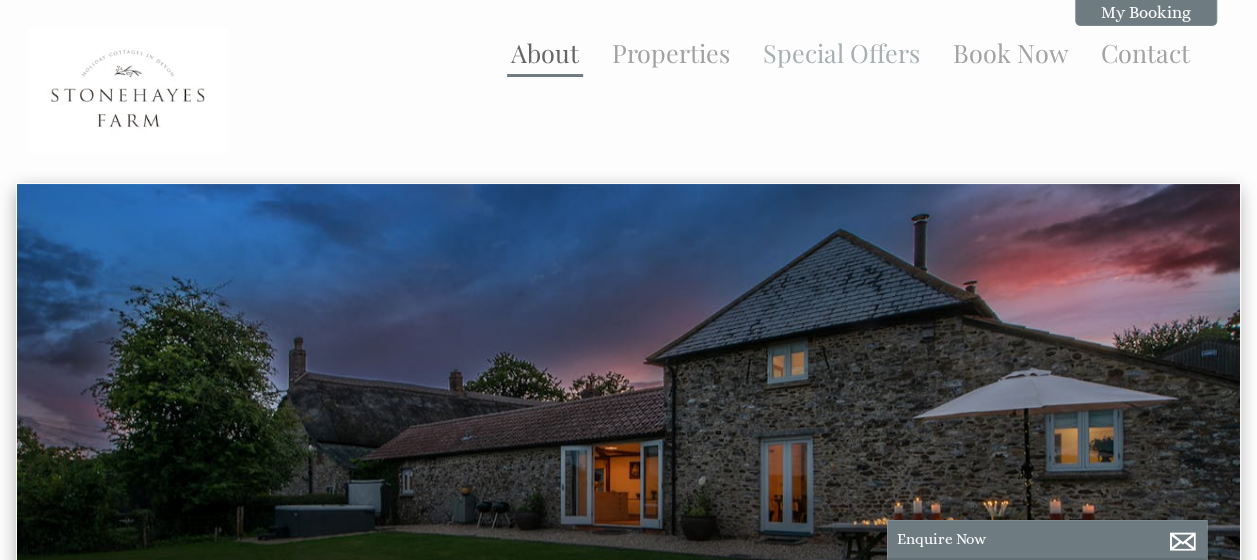 click on "About" at bounding box center [545, 52] 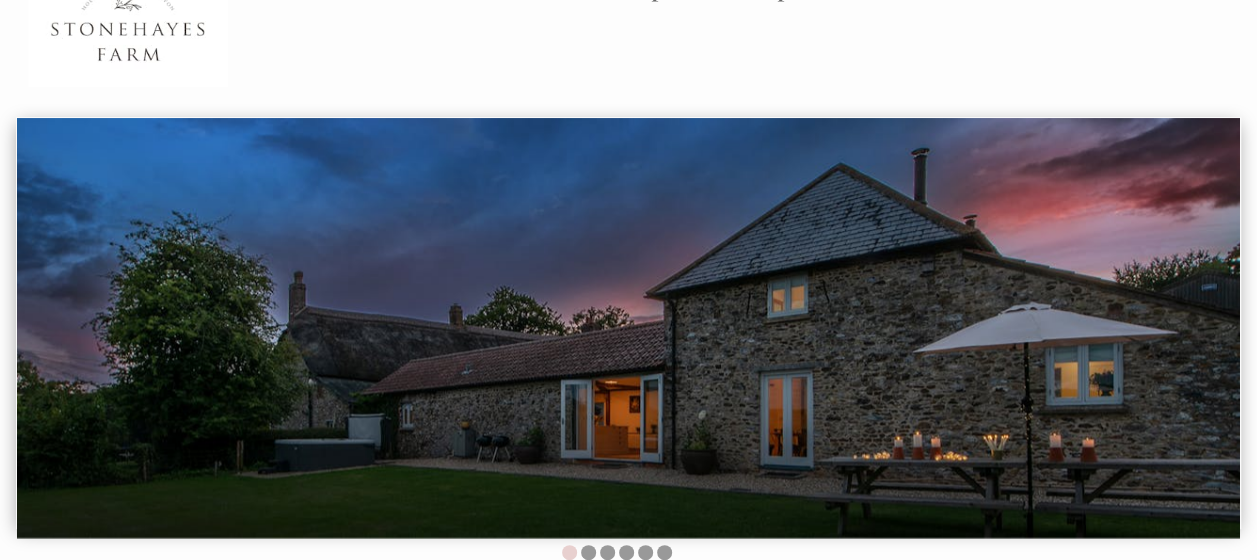 scroll, scrollTop: 0, scrollLeft: 0, axis: both 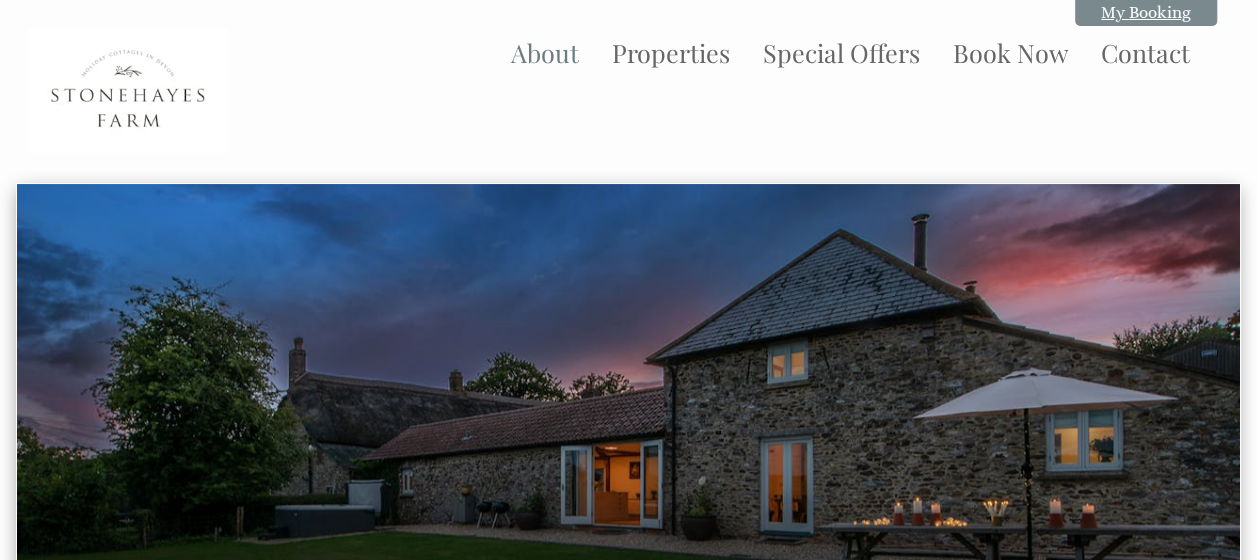 click on "My Booking" at bounding box center [1146, 12] 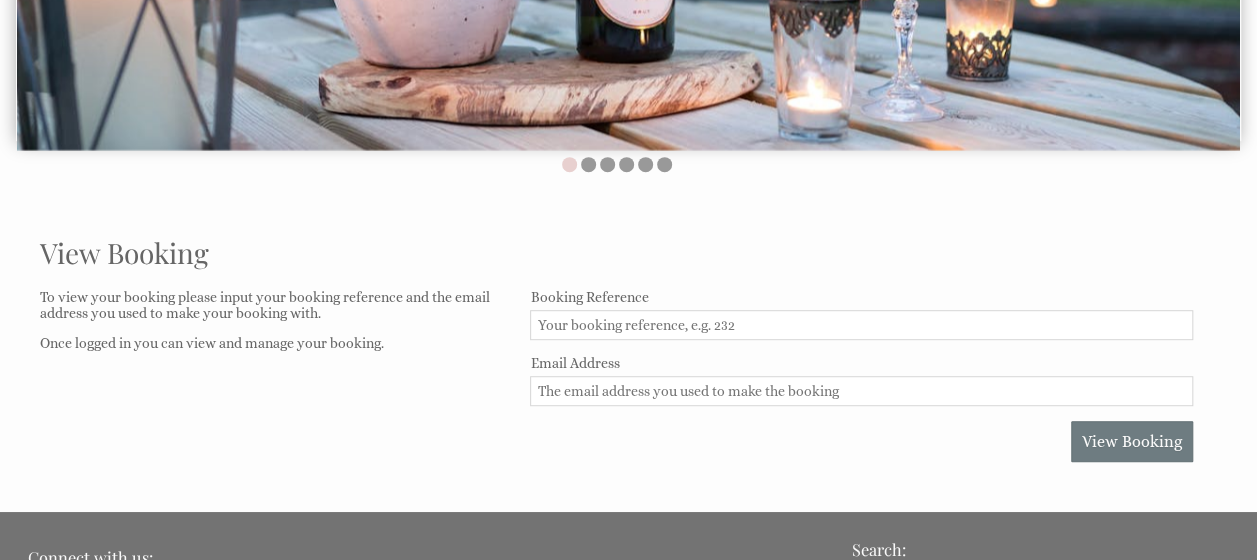 scroll, scrollTop: 457, scrollLeft: 0, axis: vertical 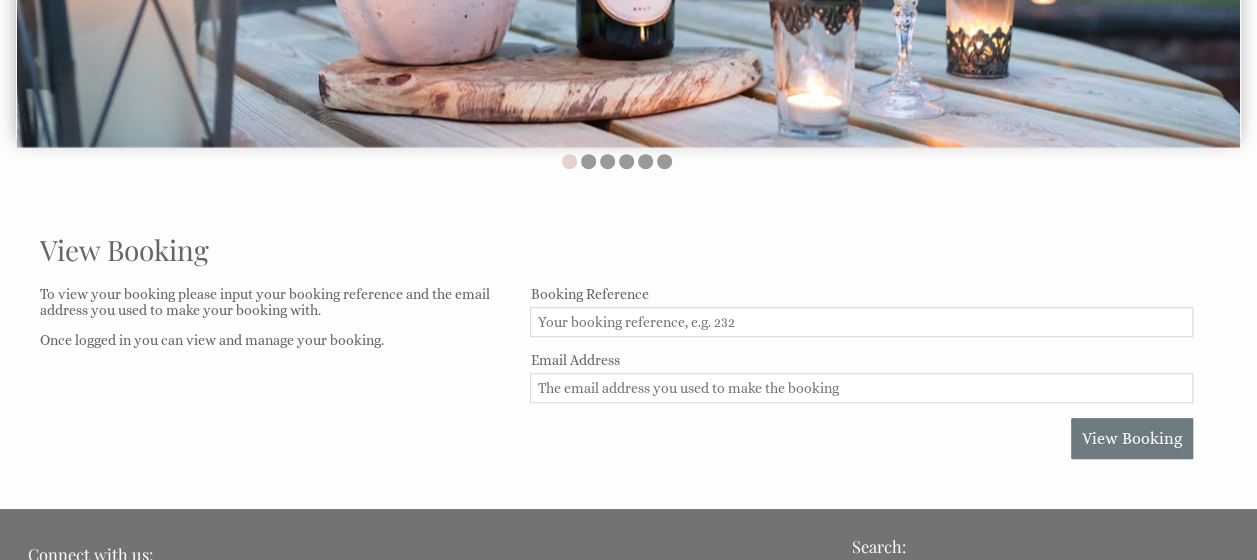 click on "Booking Reference
Email Address
View Booking" at bounding box center (861, 372) 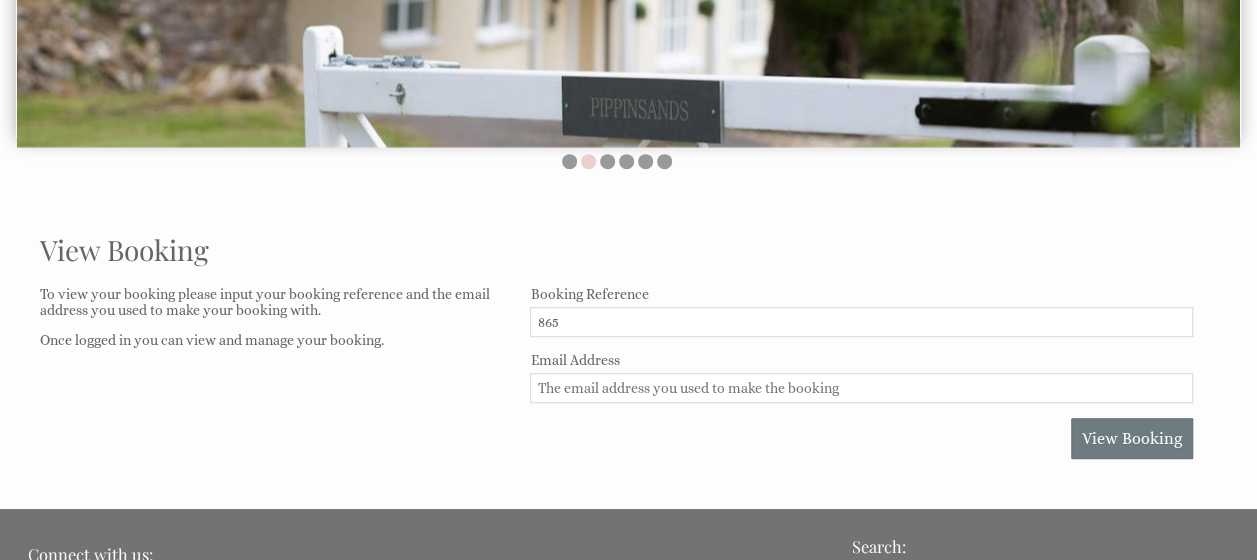 type on "865" 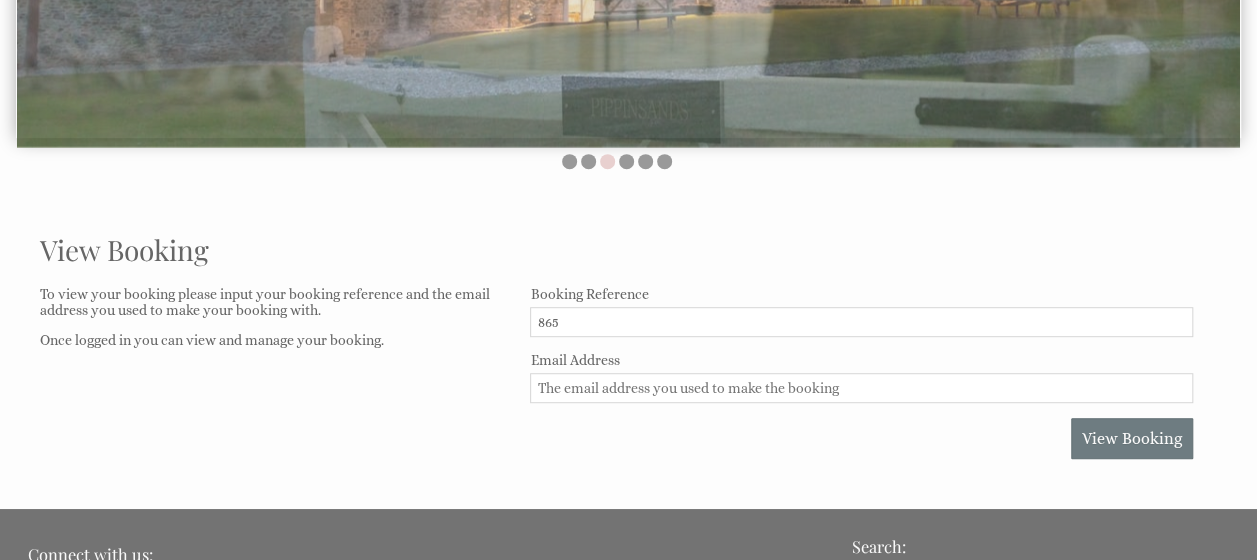 click on "Email Address" at bounding box center (861, 388) 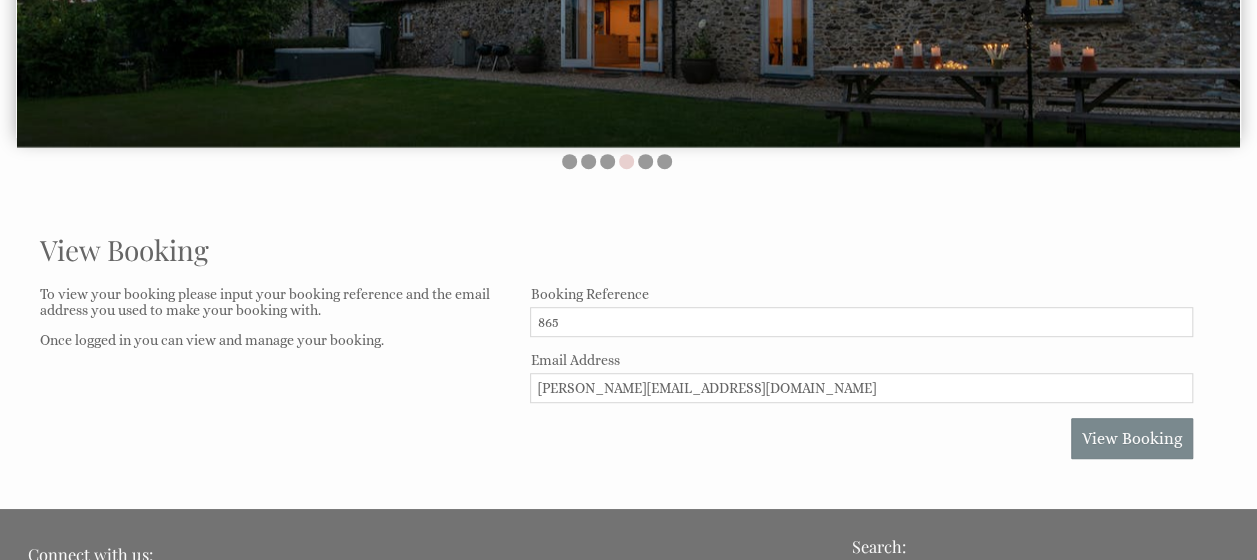 type on "[PERSON_NAME][EMAIL_ADDRESS][DOMAIN_NAME]" 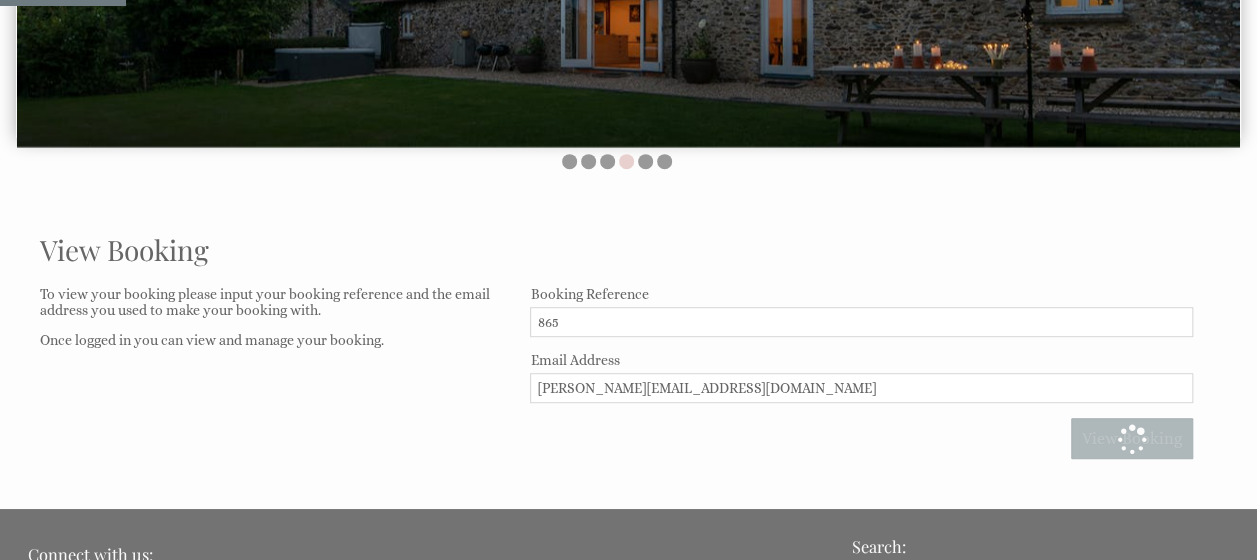 scroll, scrollTop: 0, scrollLeft: 0, axis: both 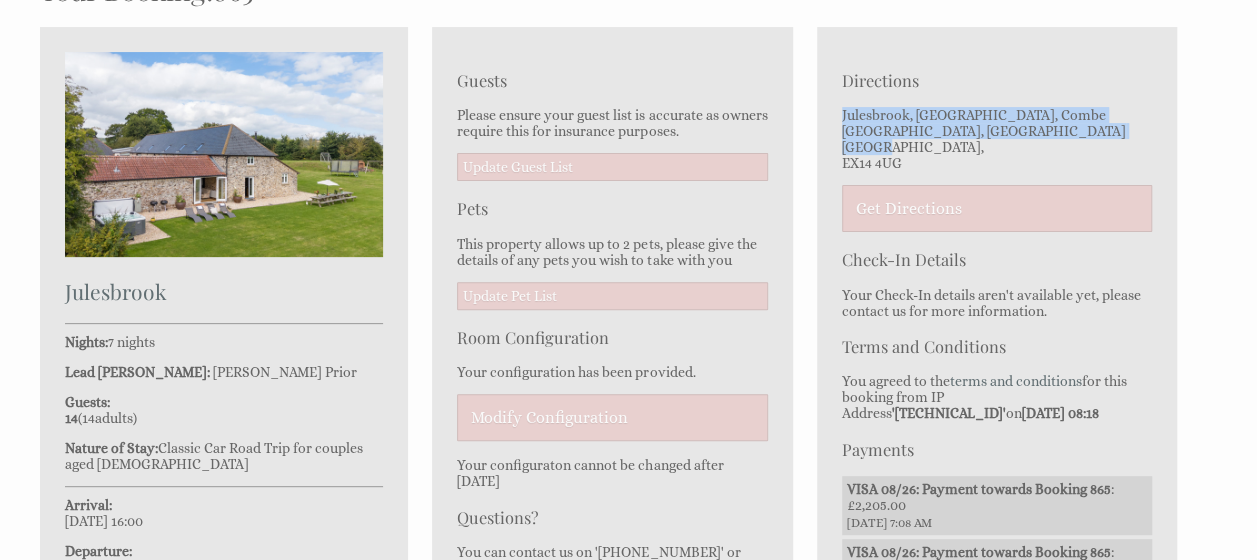 drag, startPoint x: 841, startPoint y: 112, endPoint x: 902, endPoint y: 144, distance: 68.88396 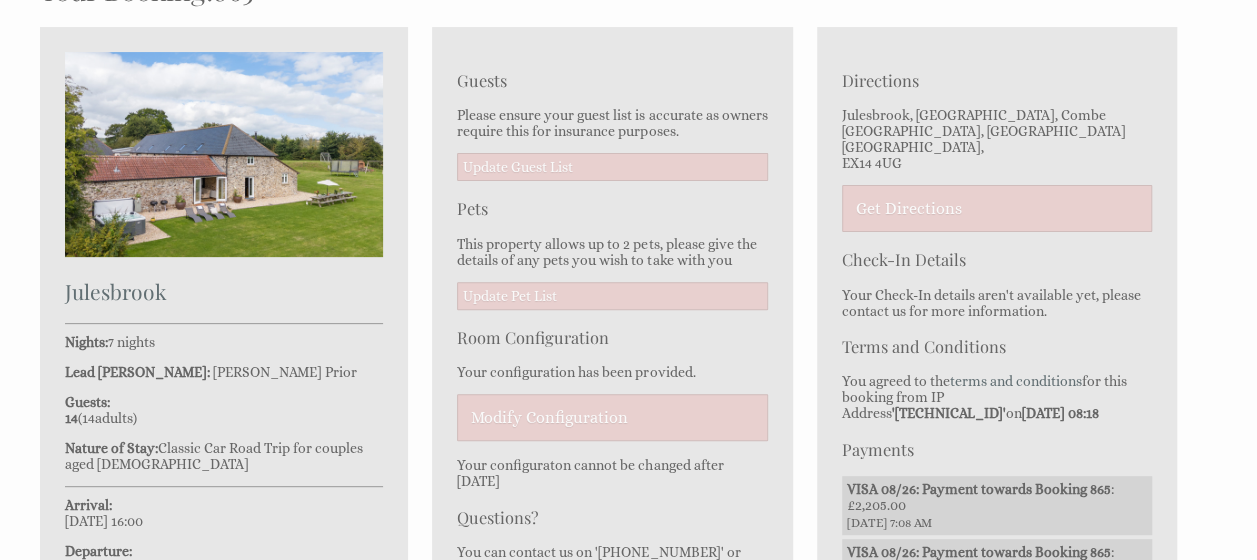 drag, startPoint x: 902, startPoint y: 144, endPoint x: 926, endPoint y: 160, distance: 28.84441 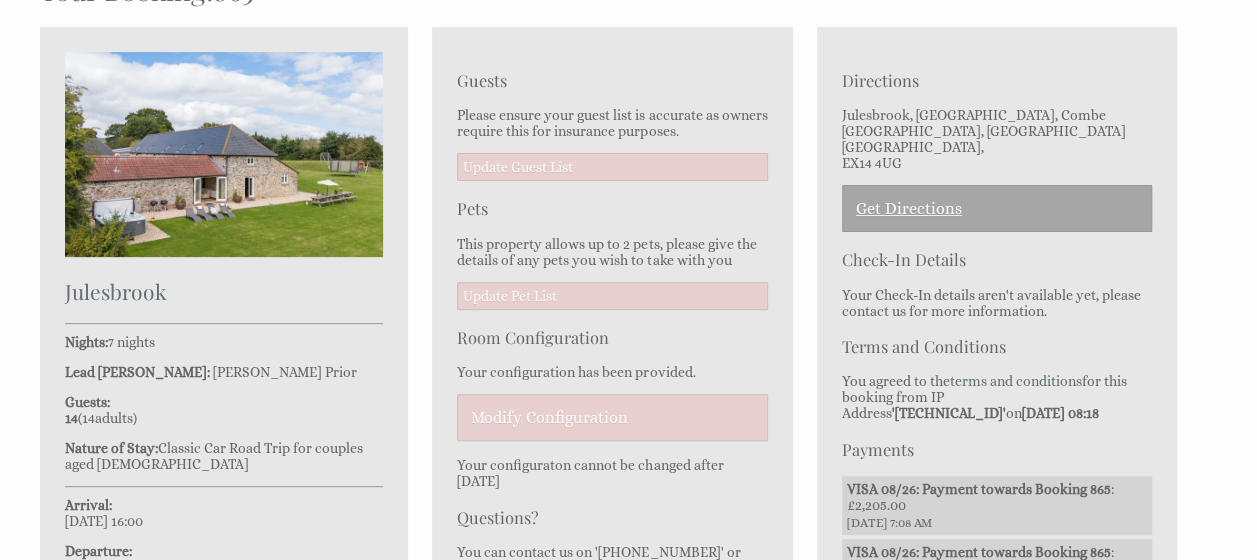 click on "Get Directions" at bounding box center (997, 208) 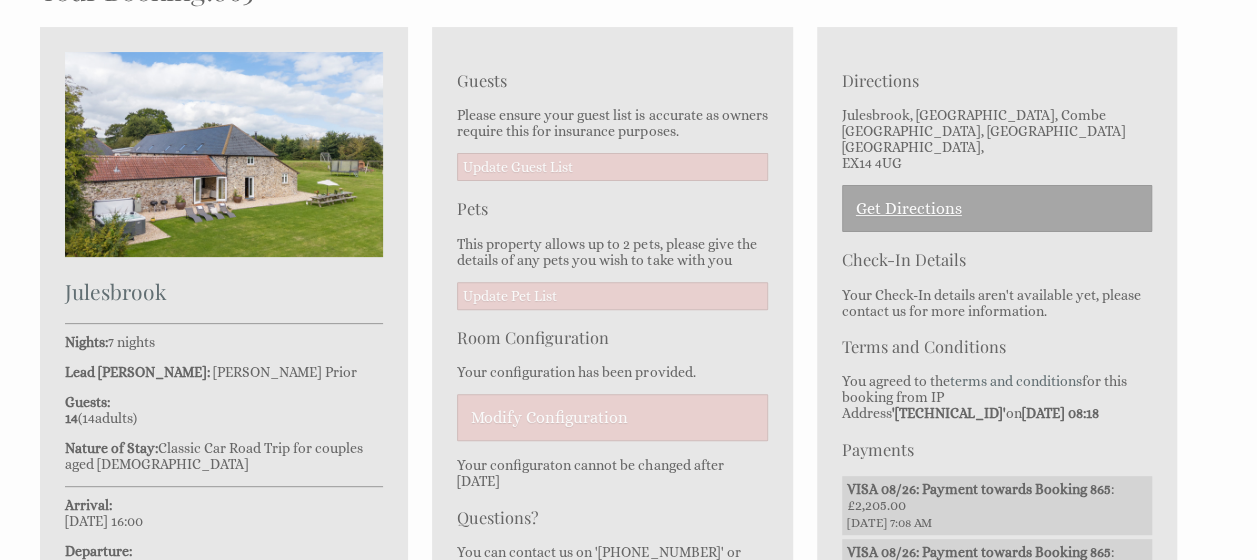 scroll, scrollTop: 188, scrollLeft: 0, axis: vertical 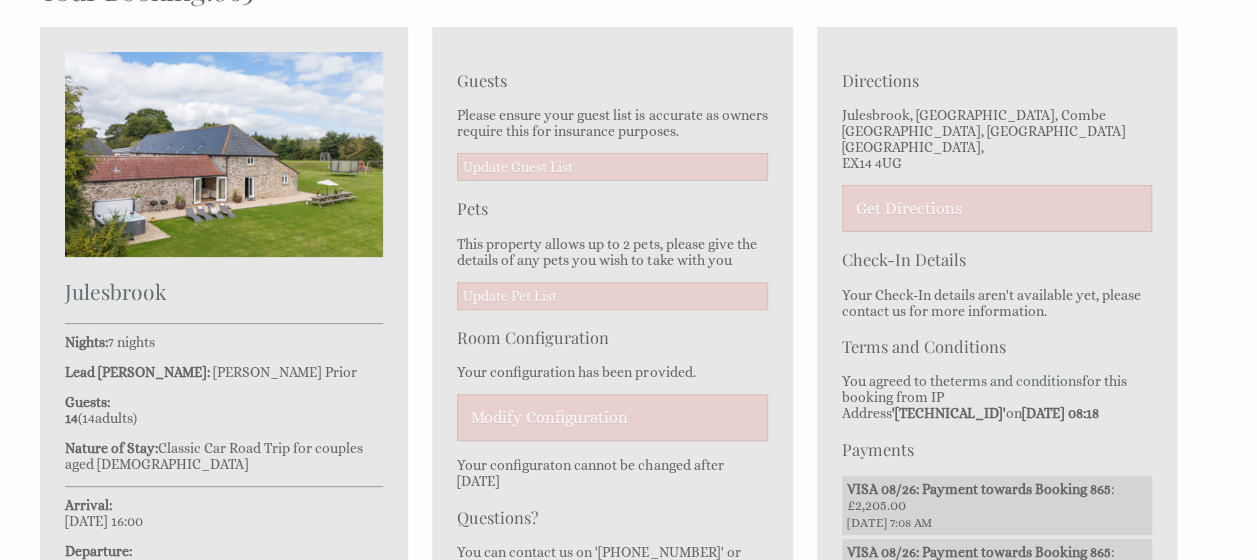click on "[STREET_ADDRESS]" at bounding box center [997, 139] 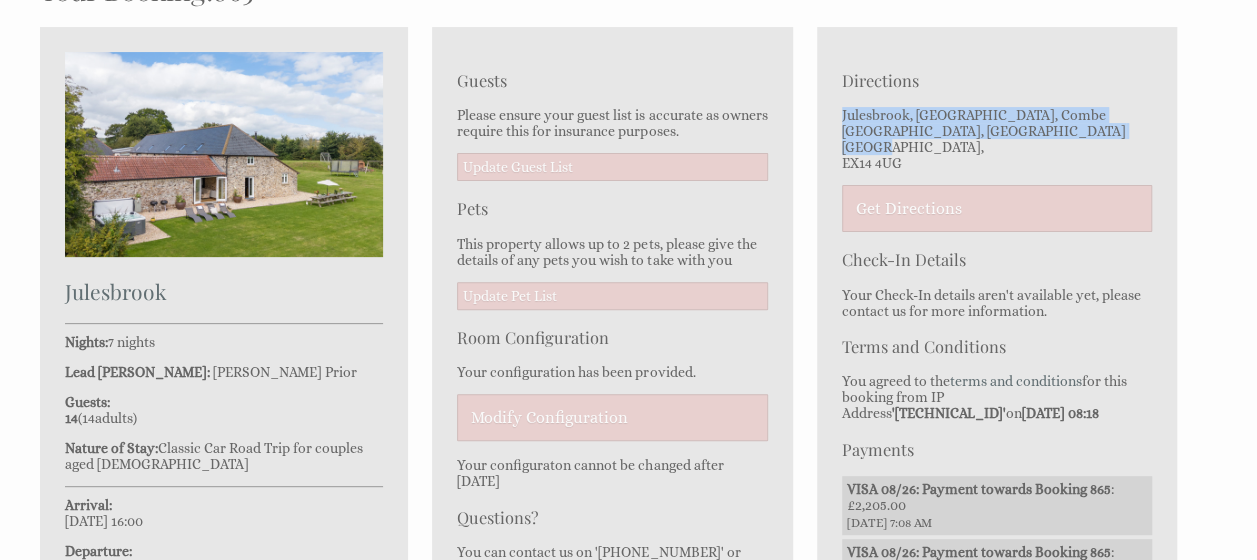 drag, startPoint x: 842, startPoint y: 116, endPoint x: 898, endPoint y: 144, distance: 62.609905 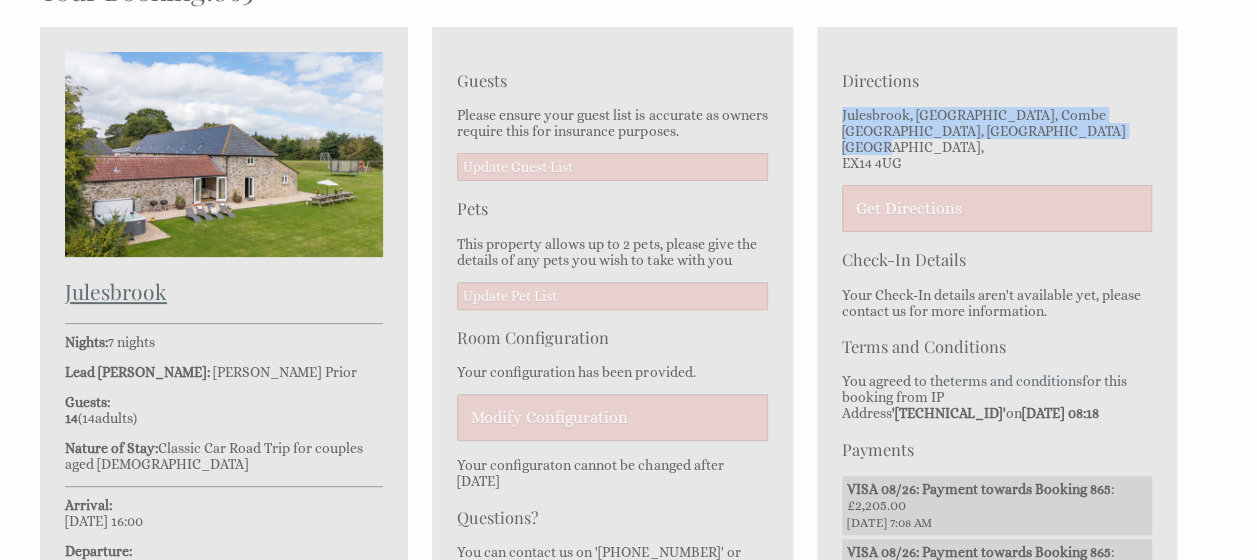click on "Julesbrook" at bounding box center [224, 291] 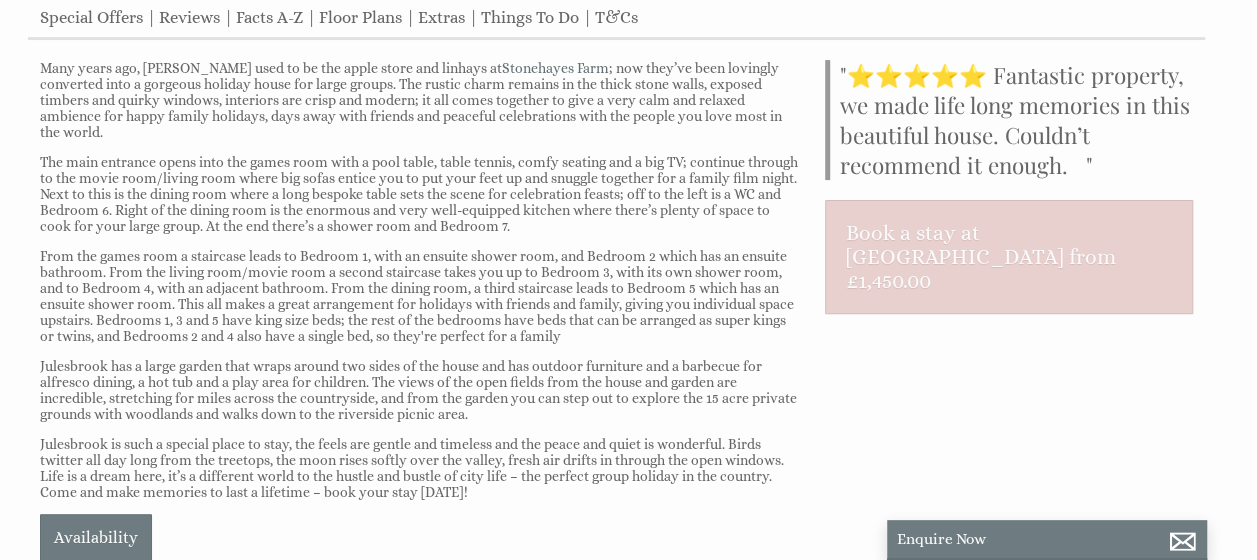 scroll, scrollTop: 0, scrollLeft: 0, axis: both 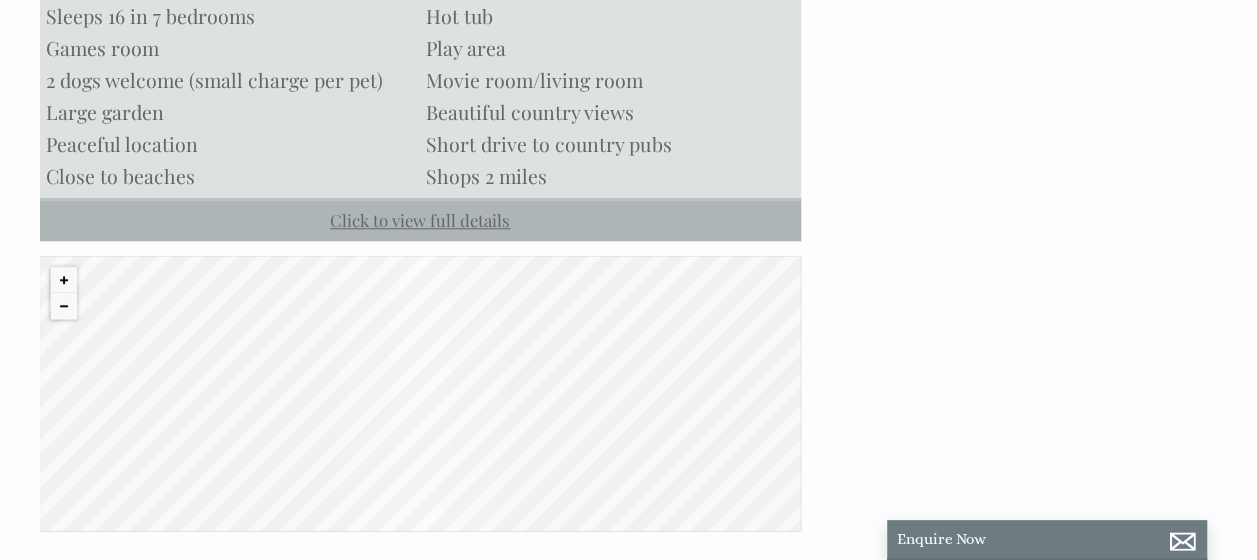 click on "Click to view full details" at bounding box center (420, 219) 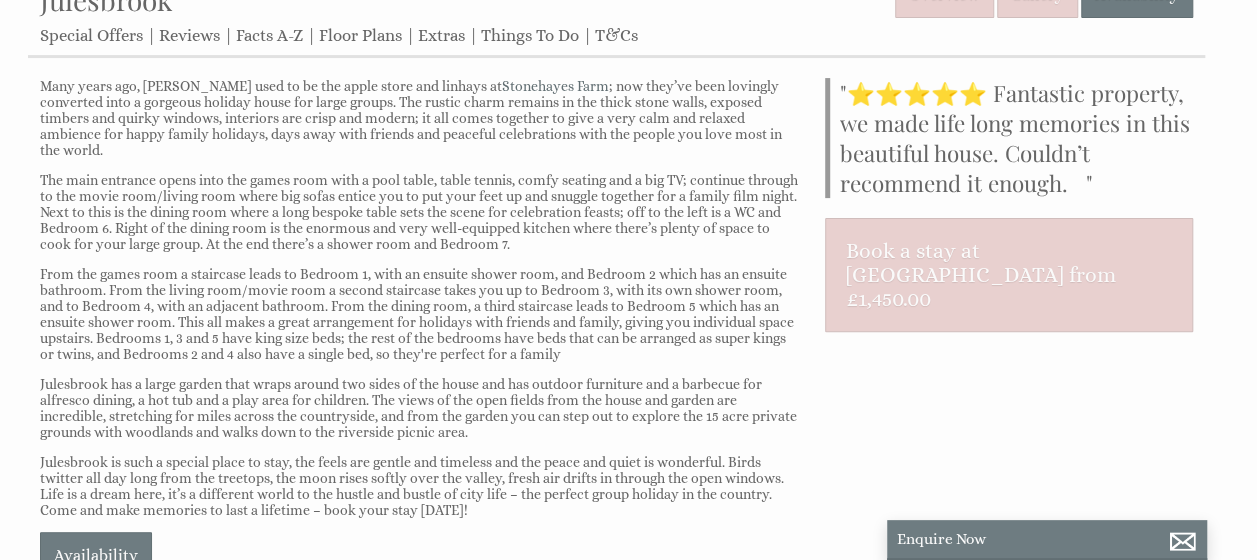 scroll, scrollTop: 191, scrollLeft: 0, axis: vertical 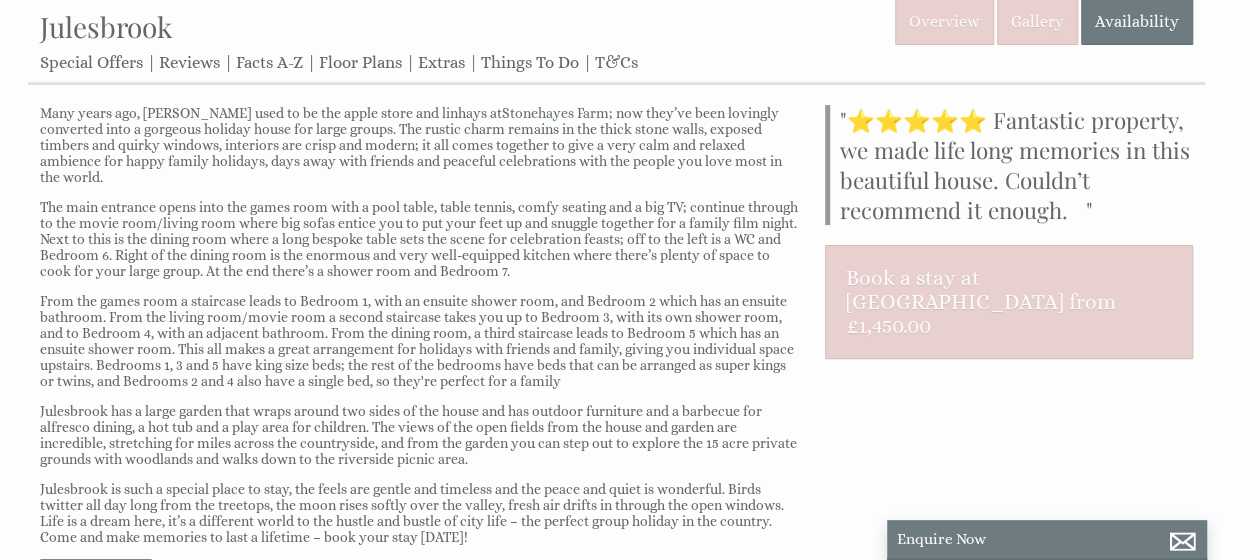 click on "Properties
[GEOGRAPHIC_DATA]
Overview
Gallery
Availability
Special Offers
Reviews
Facts A-Z
Floor Plans
Extras
Things To Do
T&Cs" at bounding box center (616, 41) 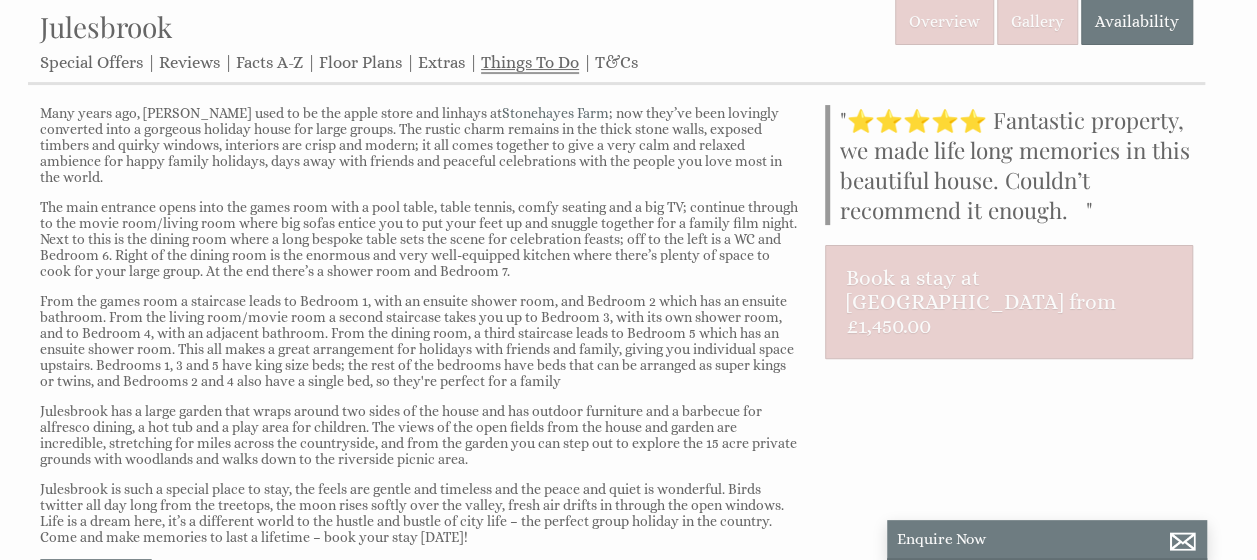 click on "Things To Do" at bounding box center [530, 63] 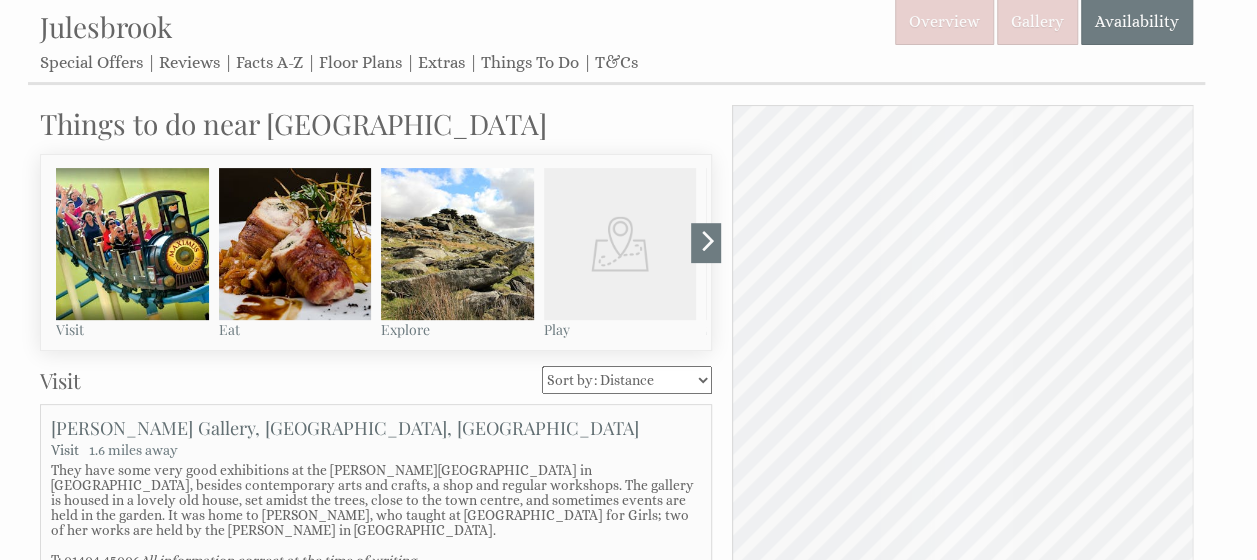 scroll, scrollTop: 0, scrollLeft: 0, axis: both 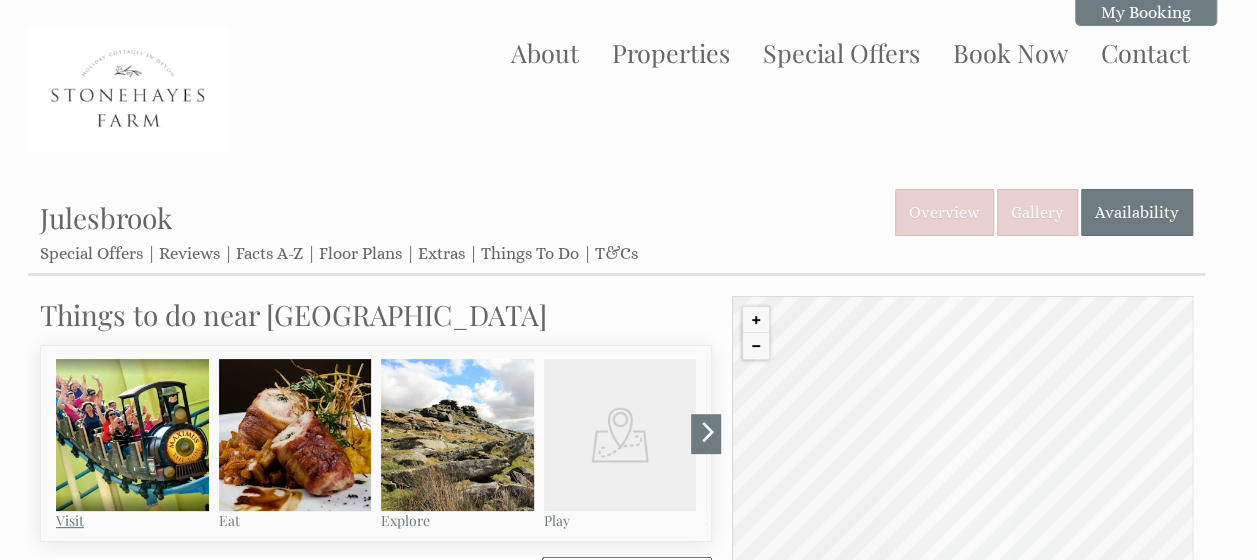 click at bounding box center (132, 435) 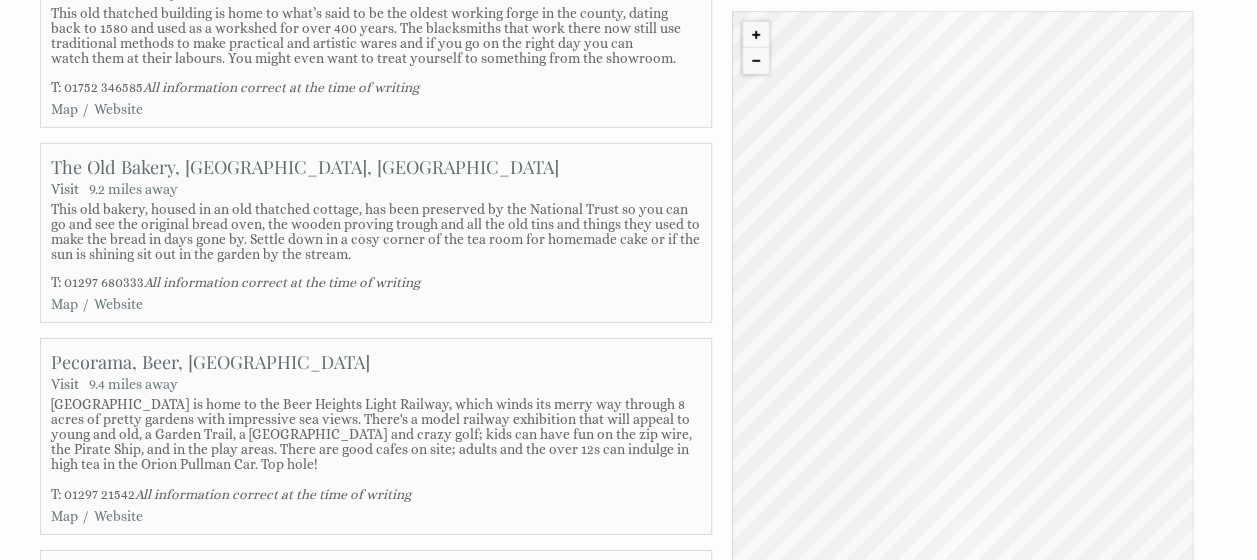 scroll, scrollTop: 2972, scrollLeft: 0, axis: vertical 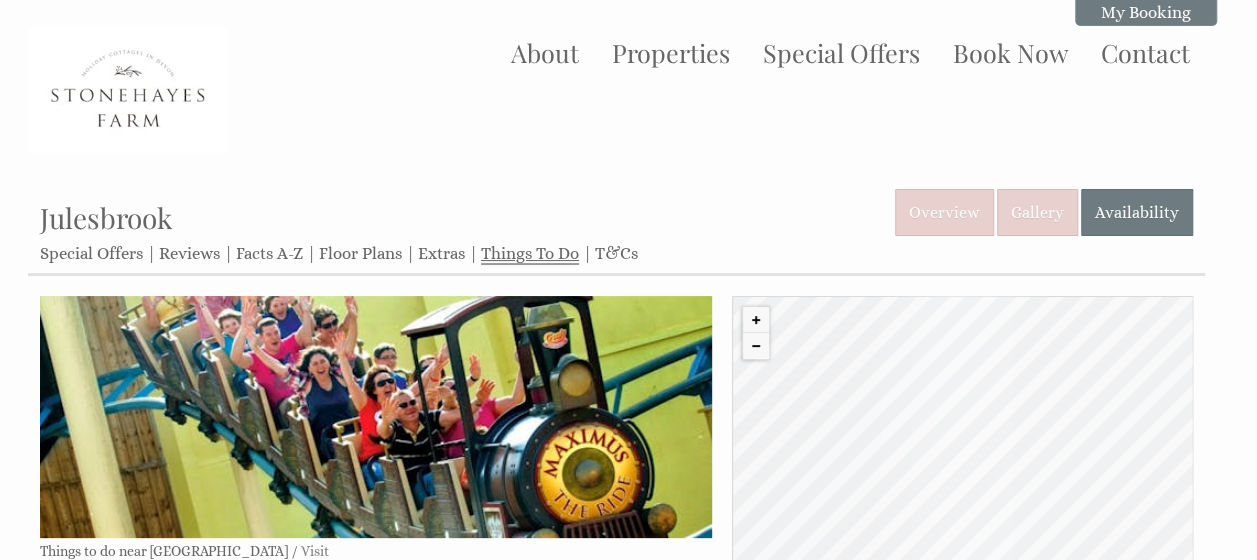 click on "Things To Do" at bounding box center (530, 254) 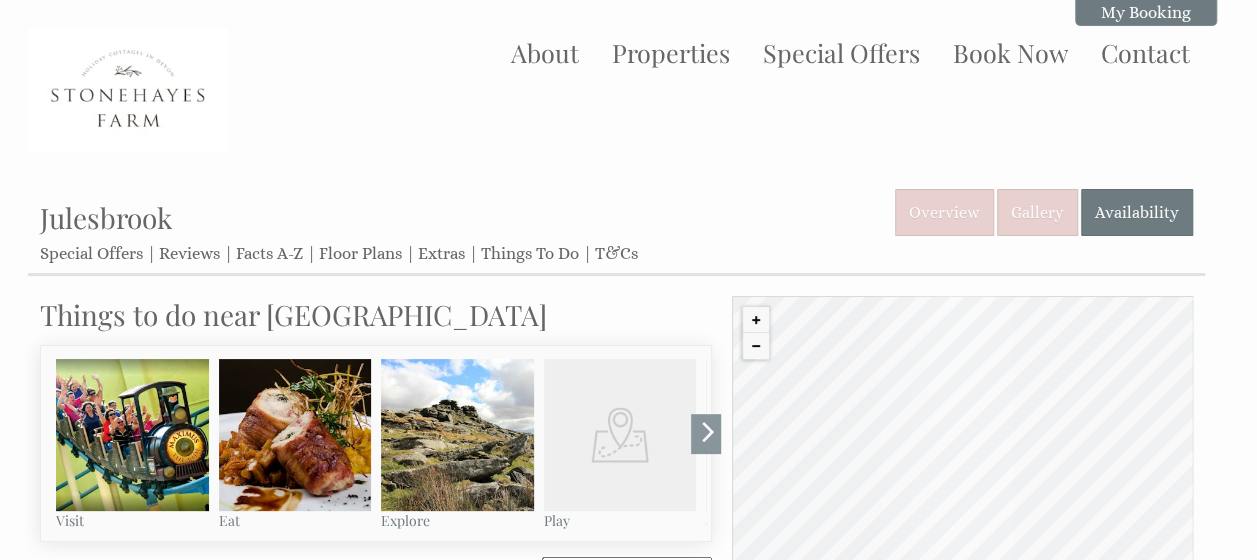 click at bounding box center (708, 437) 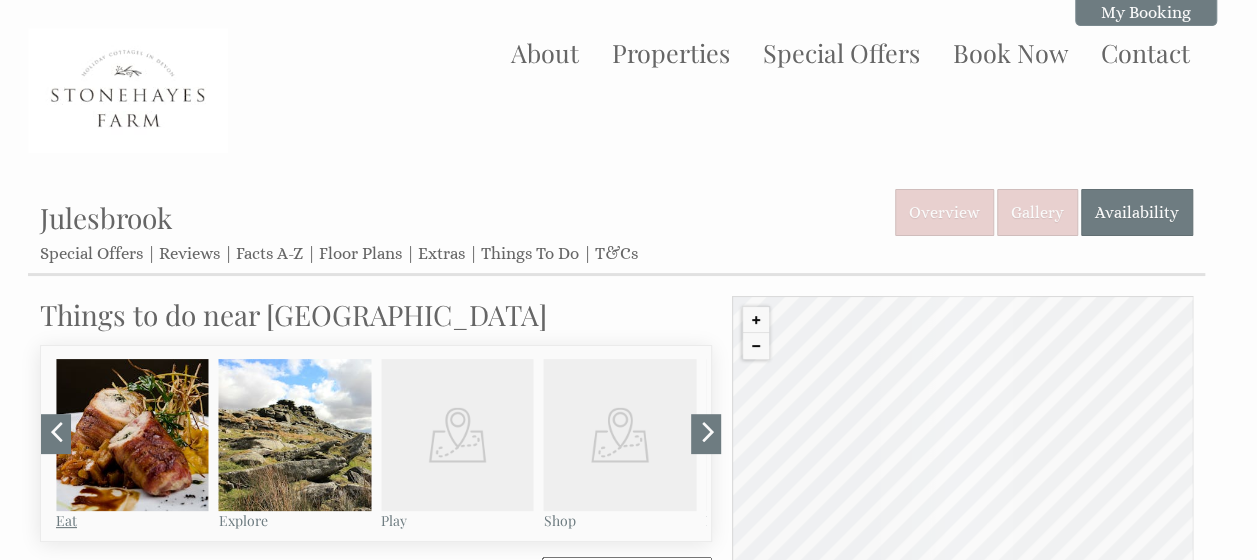click at bounding box center [132, 435] 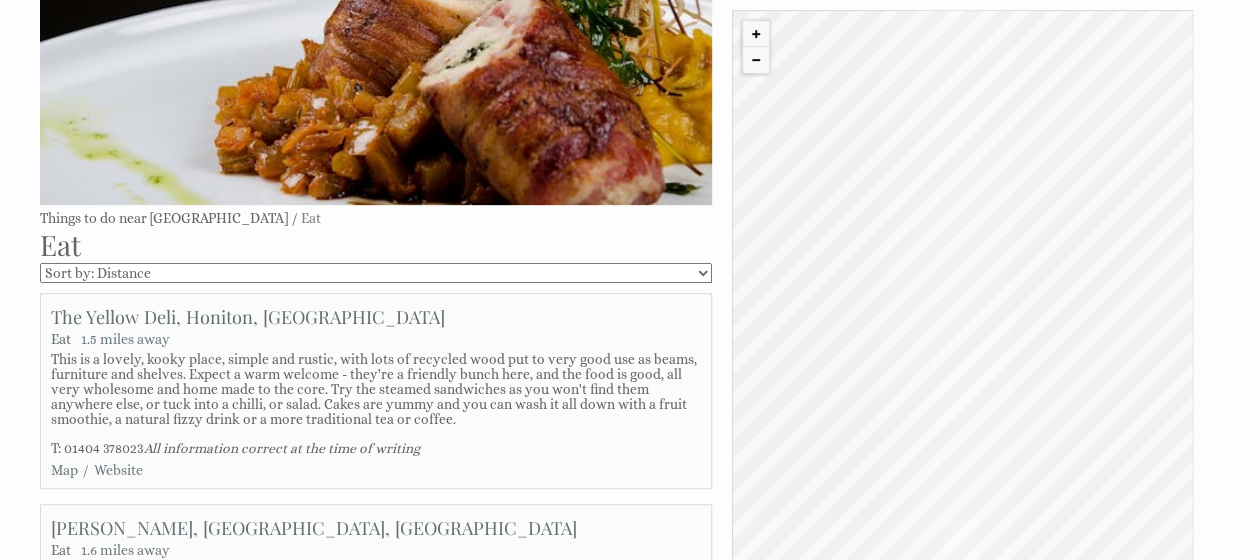 scroll, scrollTop: 359, scrollLeft: 0, axis: vertical 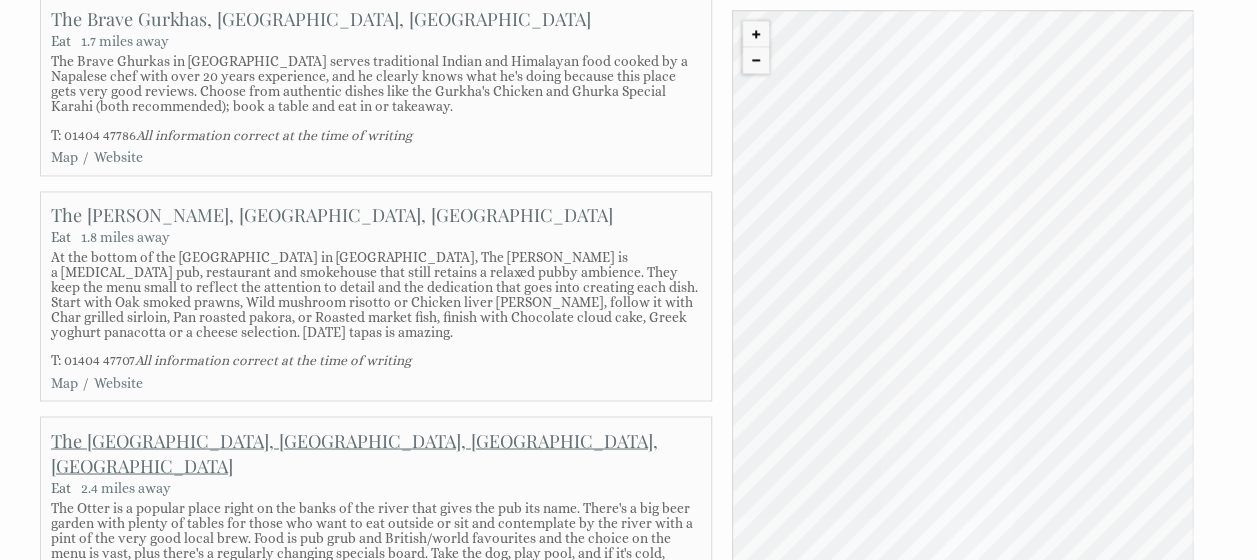 click on "The [GEOGRAPHIC_DATA], [GEOGRAPHIC_DATA], [GEOGRAPHIC_DATA], [GEOGRAPHIC_DATA]" at bounding box center (354, 452) 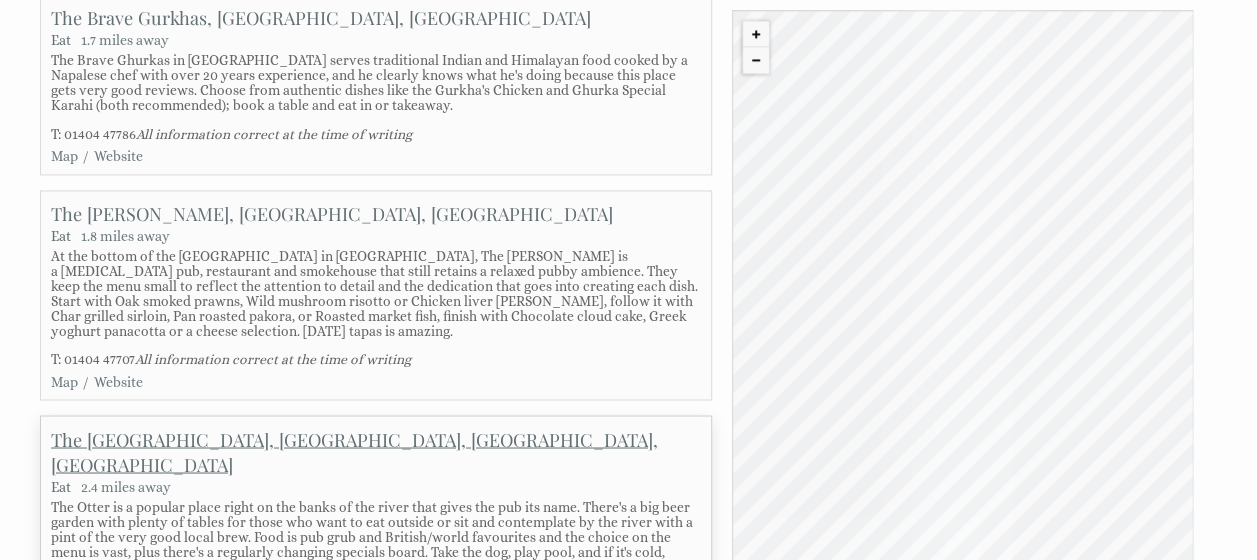 scroll, scrollTop: 1509, scrollLeft: 0, axis: vertical 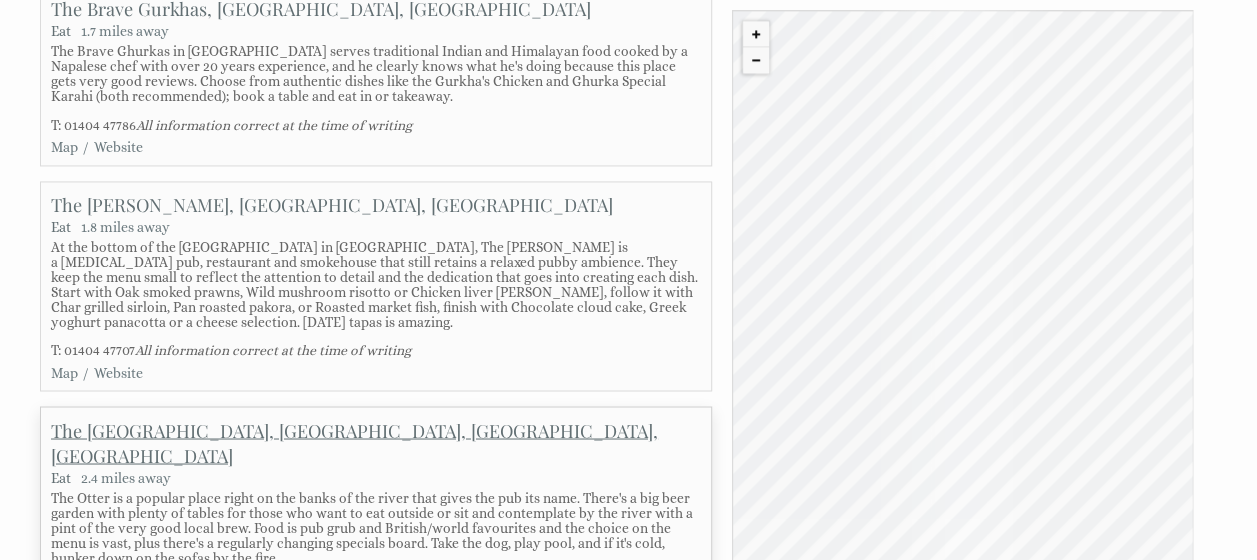 click on "The [GEOGRAPHIC_DATA], [GEOGRAPHIC_DATA], [GEOGRAPHIC_DATA], [GEOGRAPHIC_DATA]" at bounding box center [354, 442] 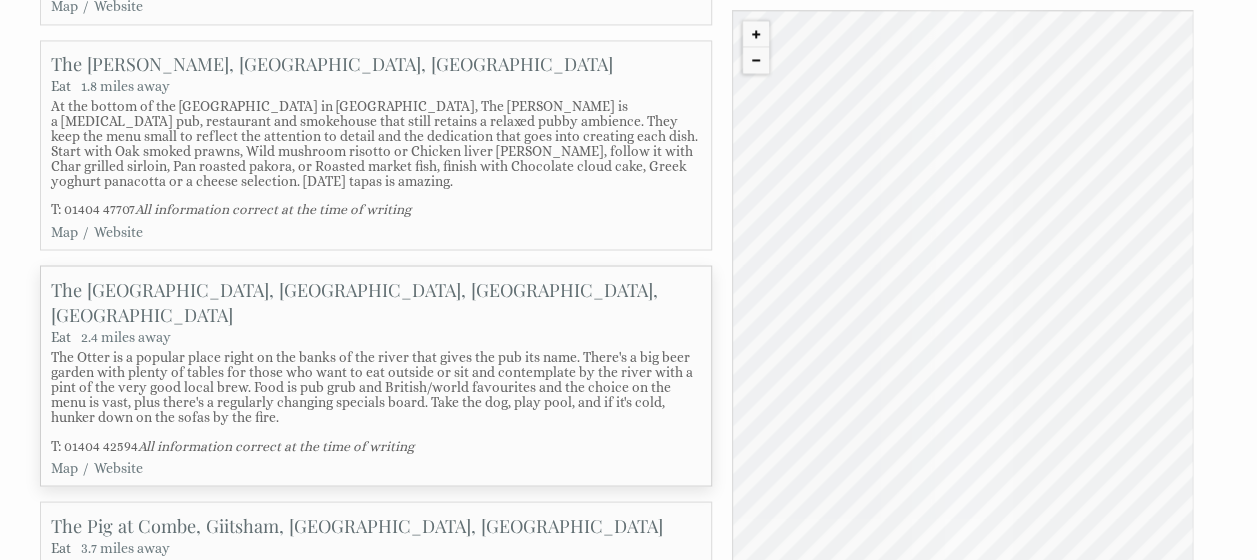 scroll, scrollTop: 1677, scrollLeft: 0, axis: vertical 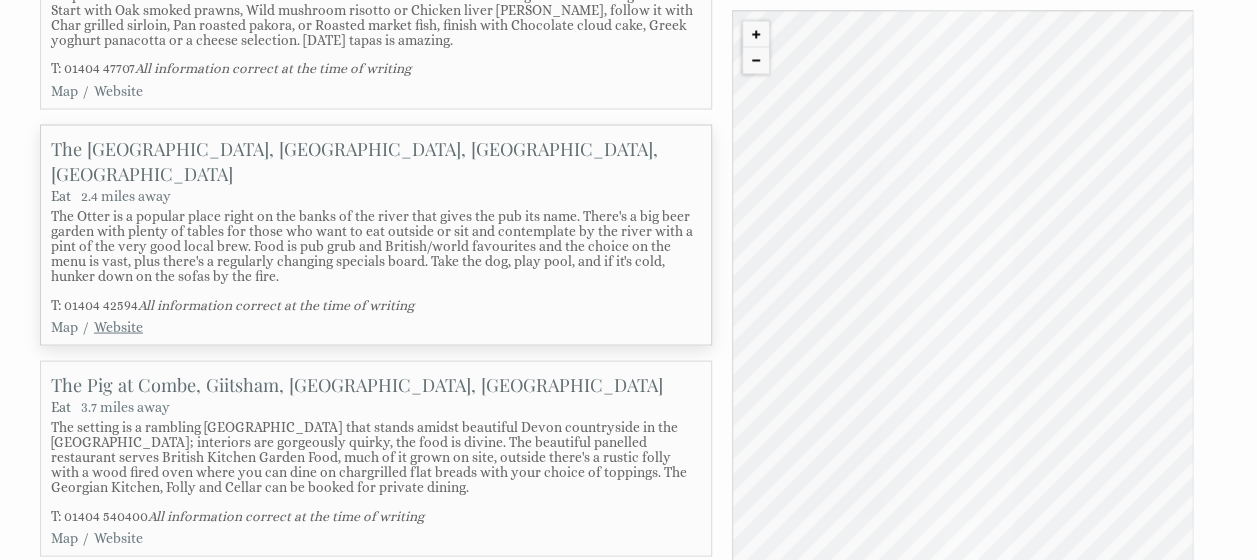 click on "Website" at bounding box center (118, 326) 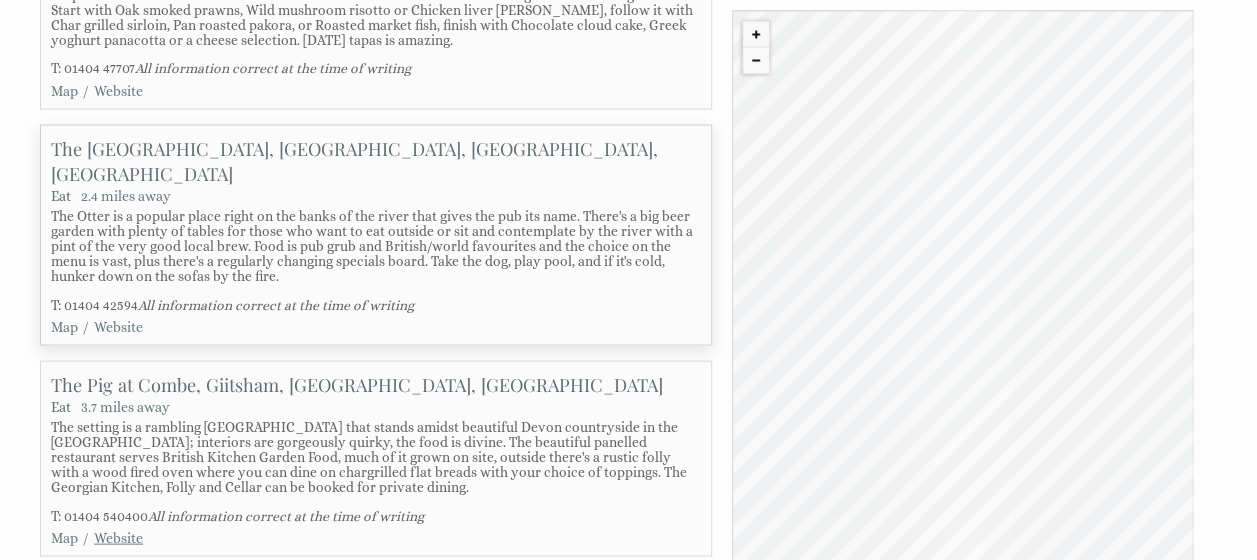 click on "Website" at bounding box center (118, 537) 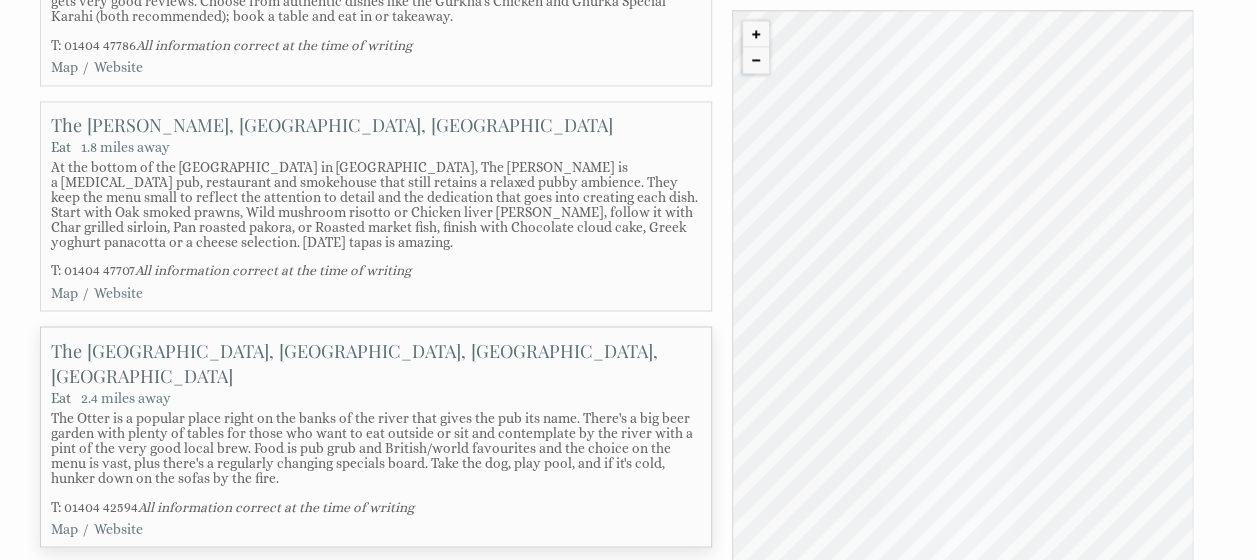 scroll, scrollTop: 1580, scrollLeft: 0, axis: vertical 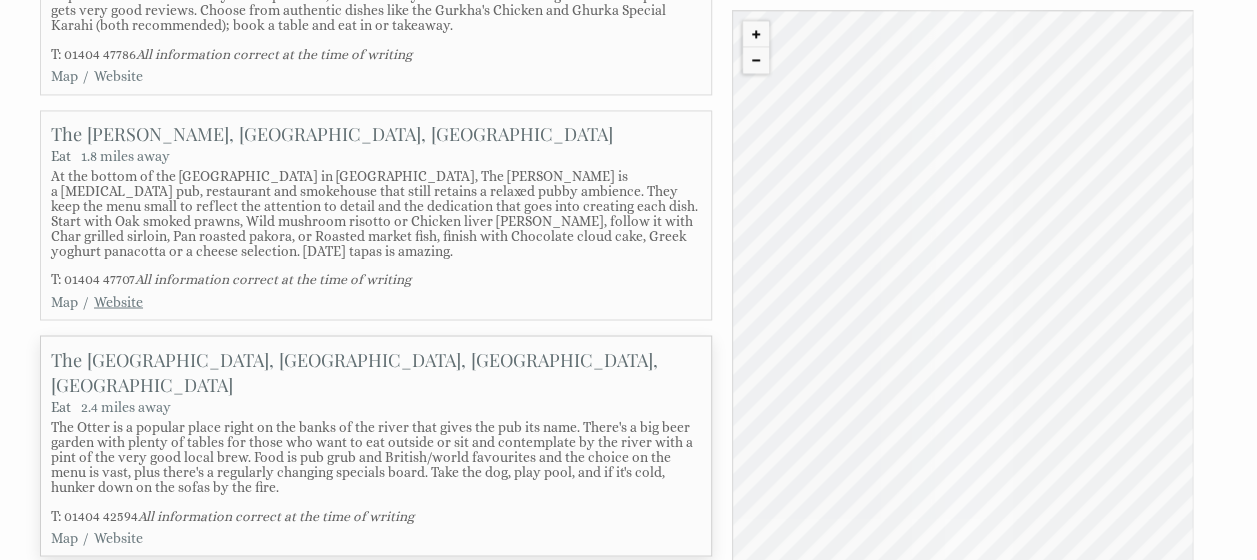 click on "Website" at bounding box center (118, 301) 